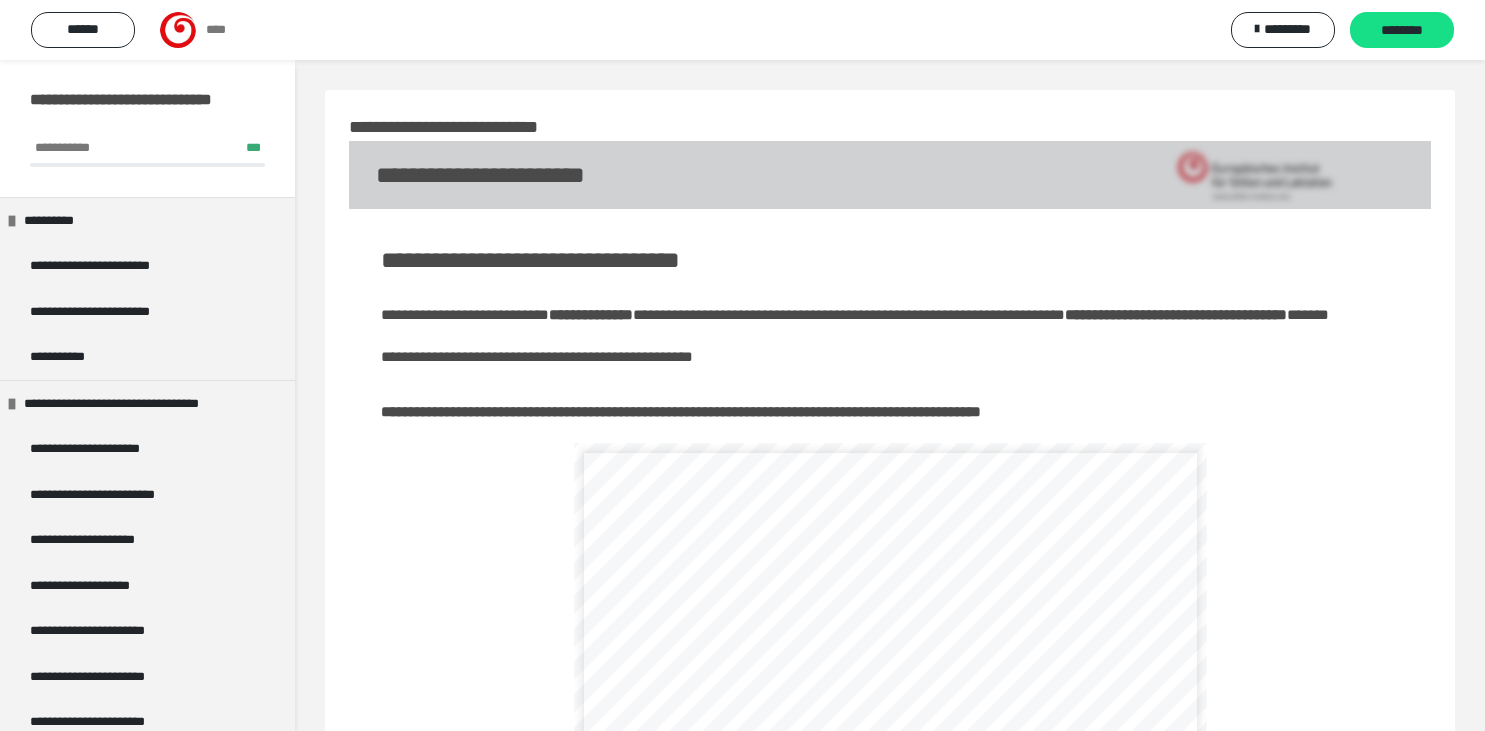 scroll, scrollTop: 262, scrollLeft: 0, axis: vertical 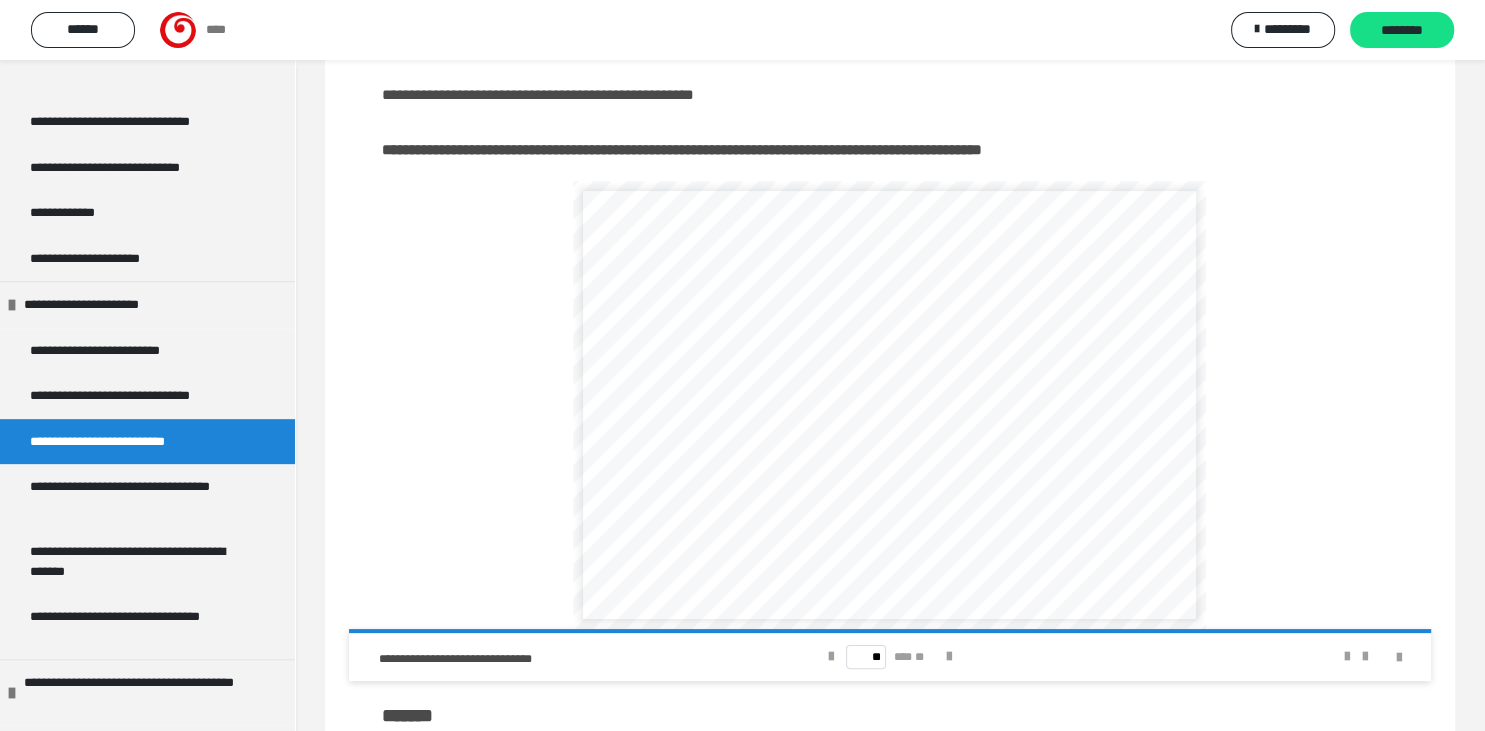 click on "**********" at bounding box center (890, 405) 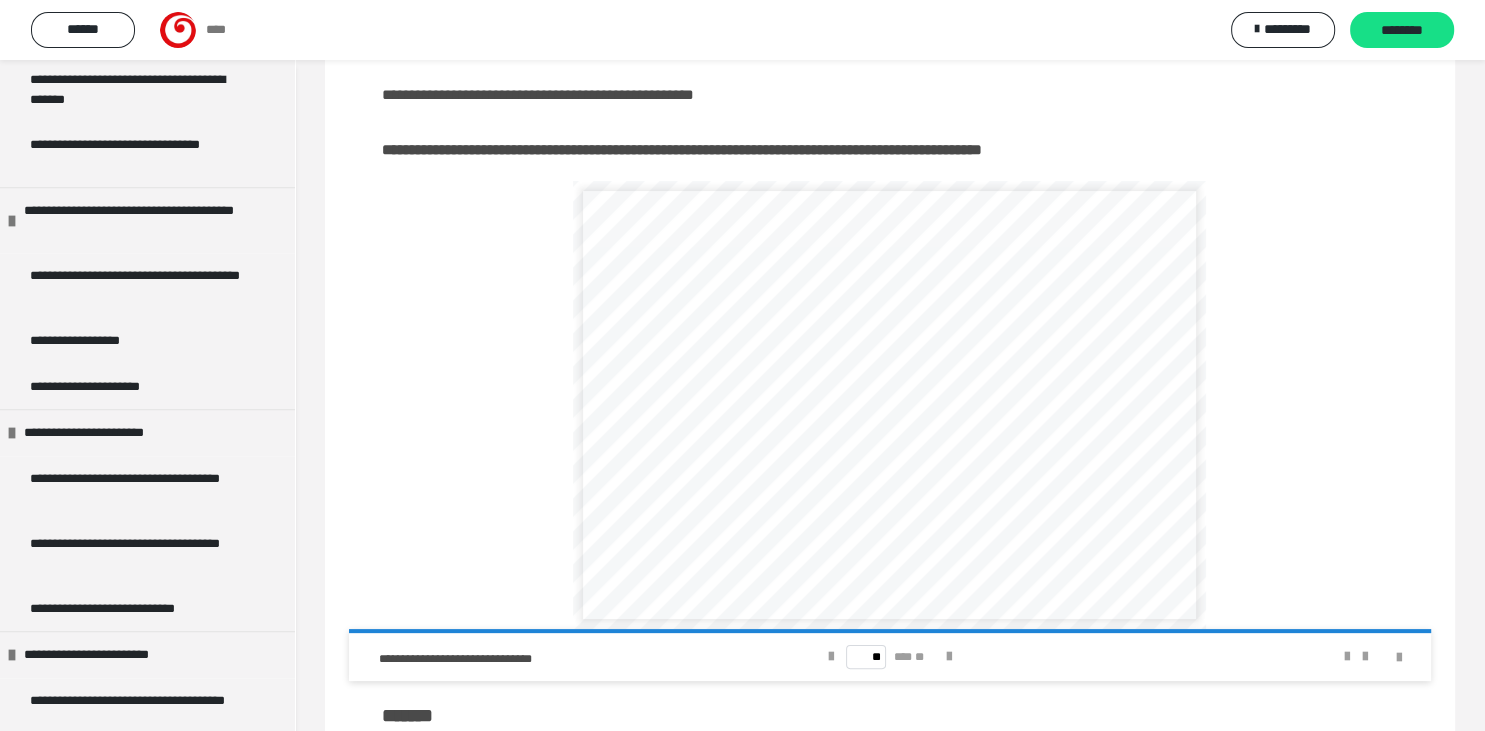 scroll, scrollTop: 1233, scrollLeft: 0, axis: vertical 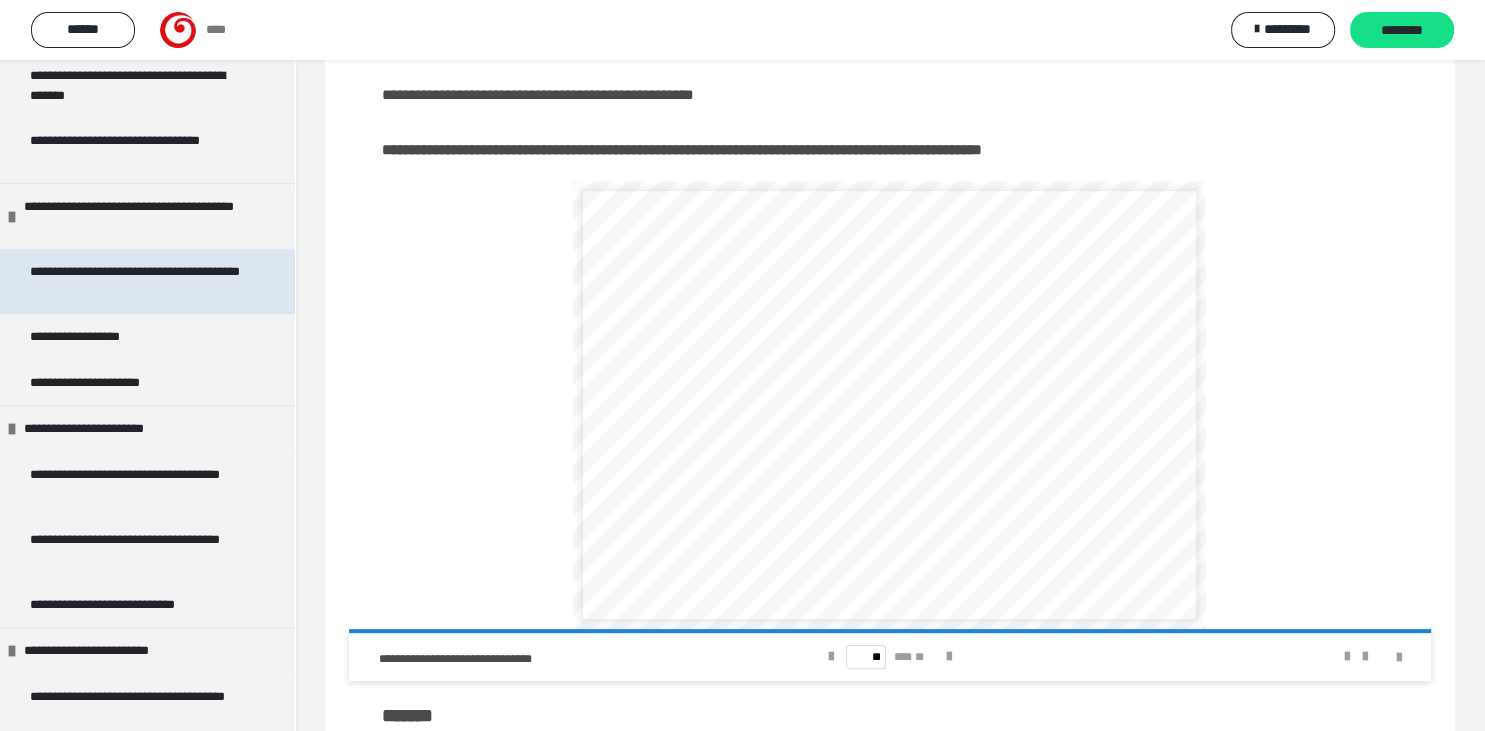 click on "**********" at bounding box center [139, 281] 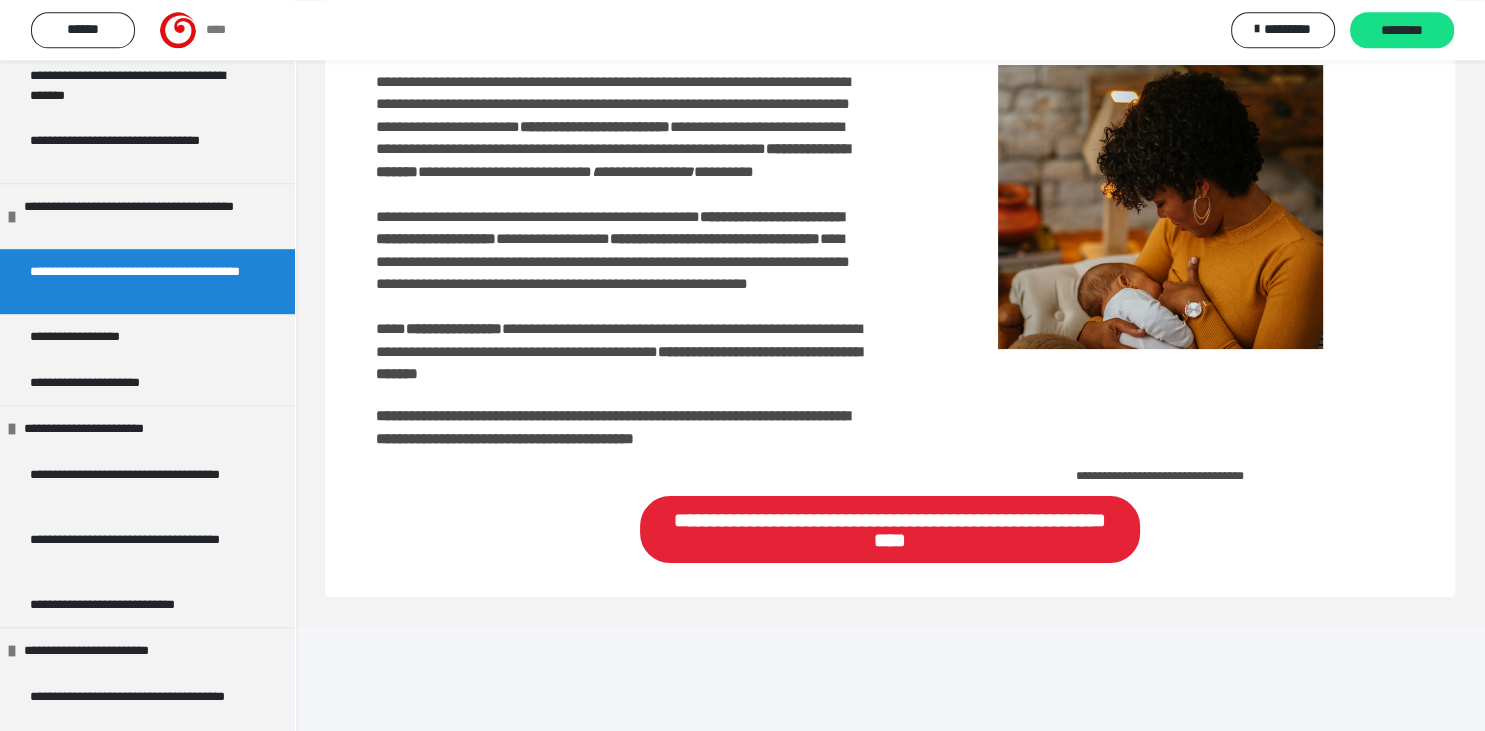 scroll, scrollTop: 306, scrollLeft: 0, axis: vertical 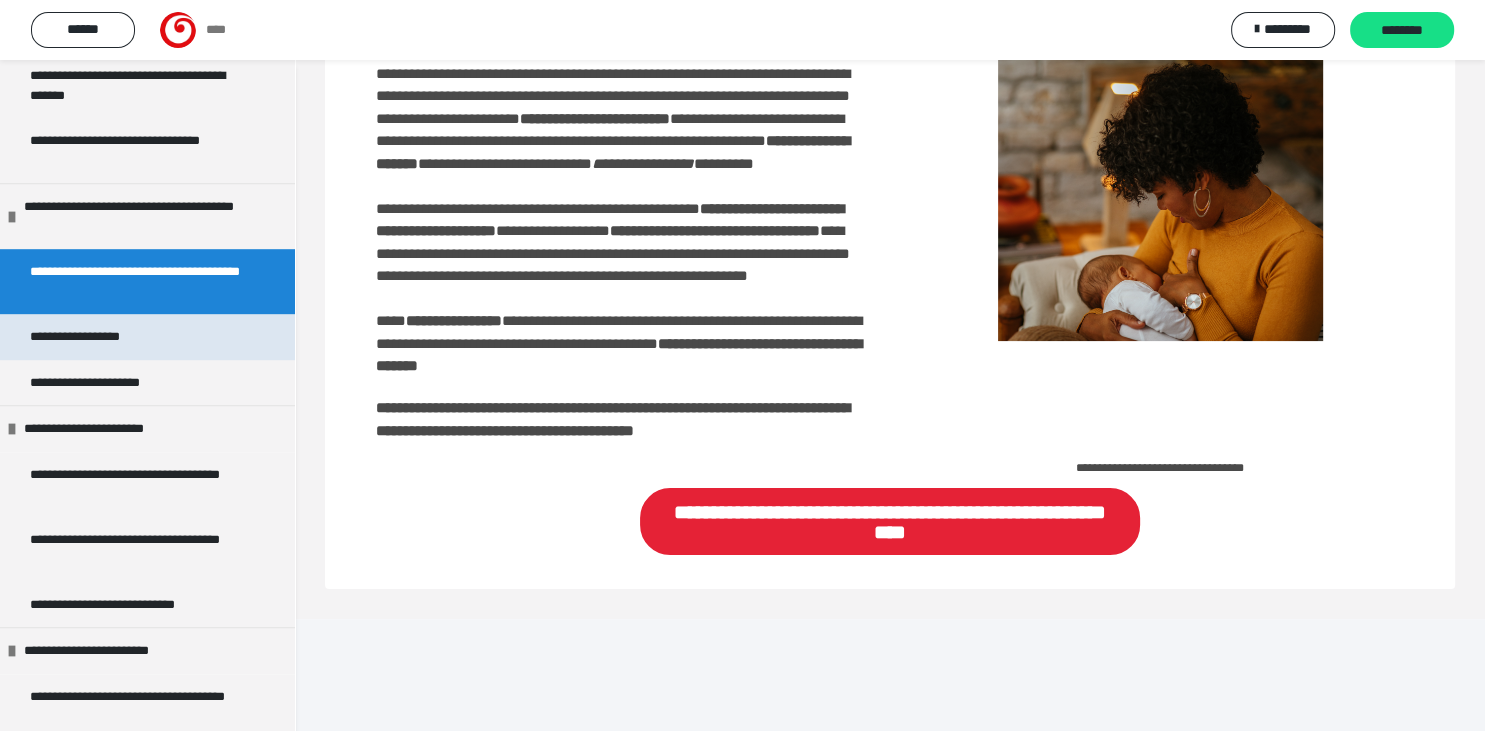 click on "**********" at bounding box center (93, 337) 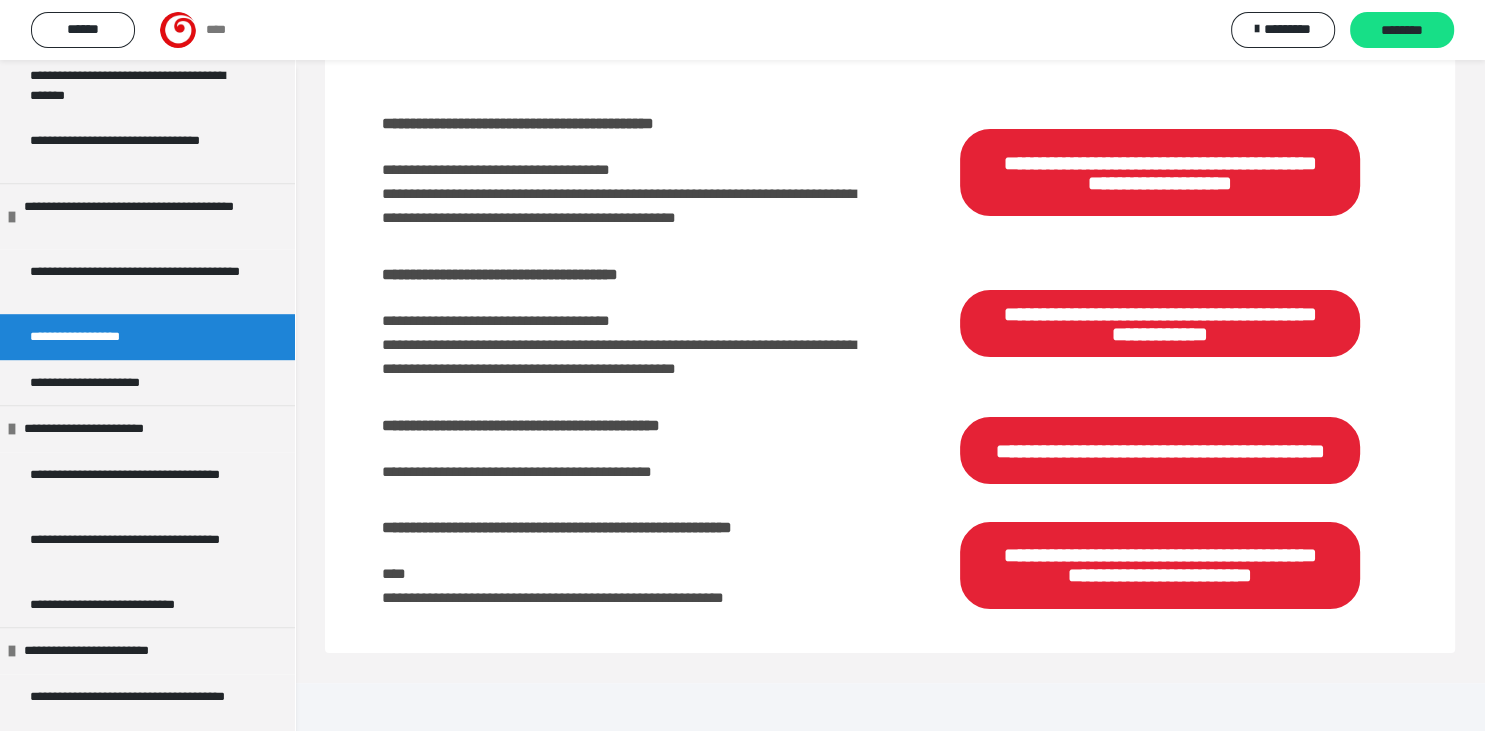 scroll, scrollTop: 242, scrollLeft: 0, axis: vertical 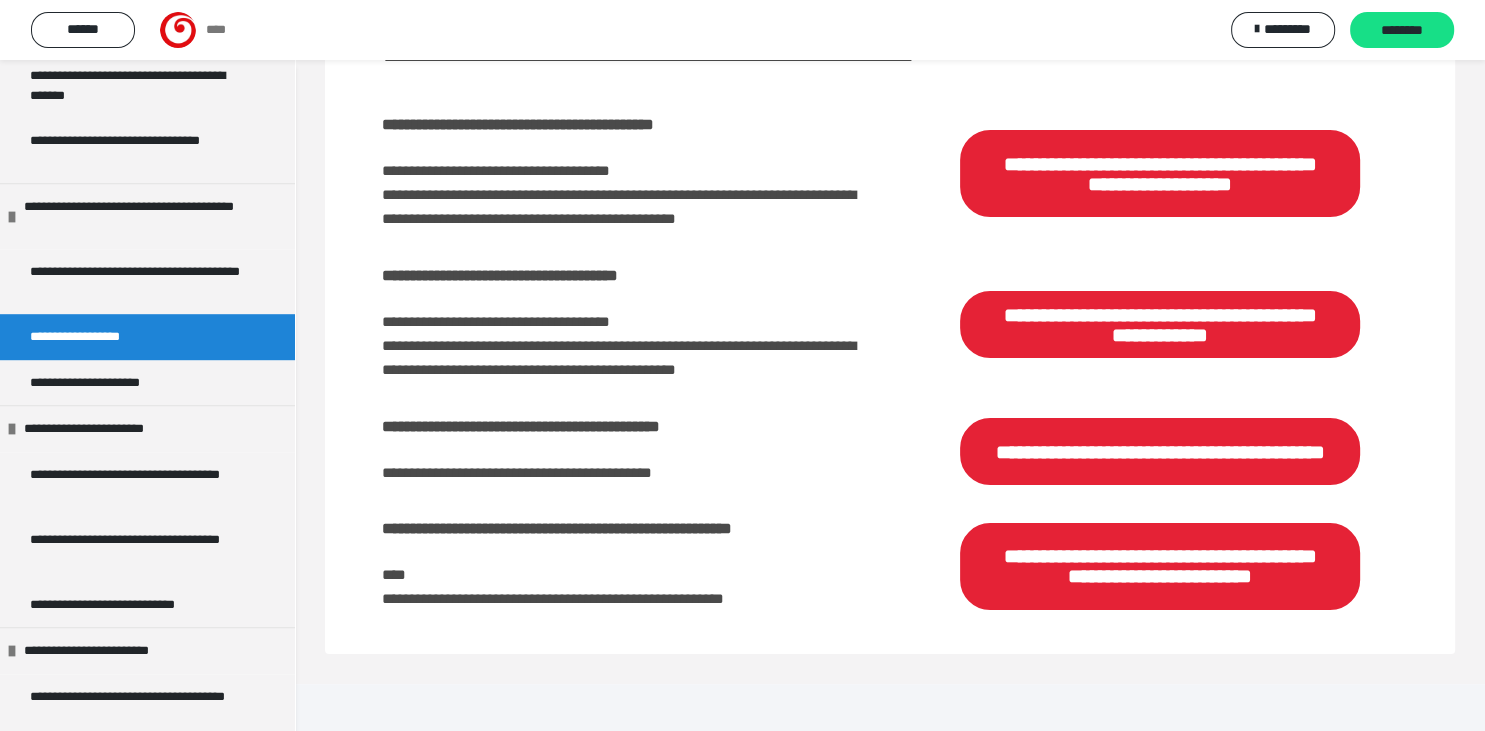 click on "**********" at bounding box center [632, 470] 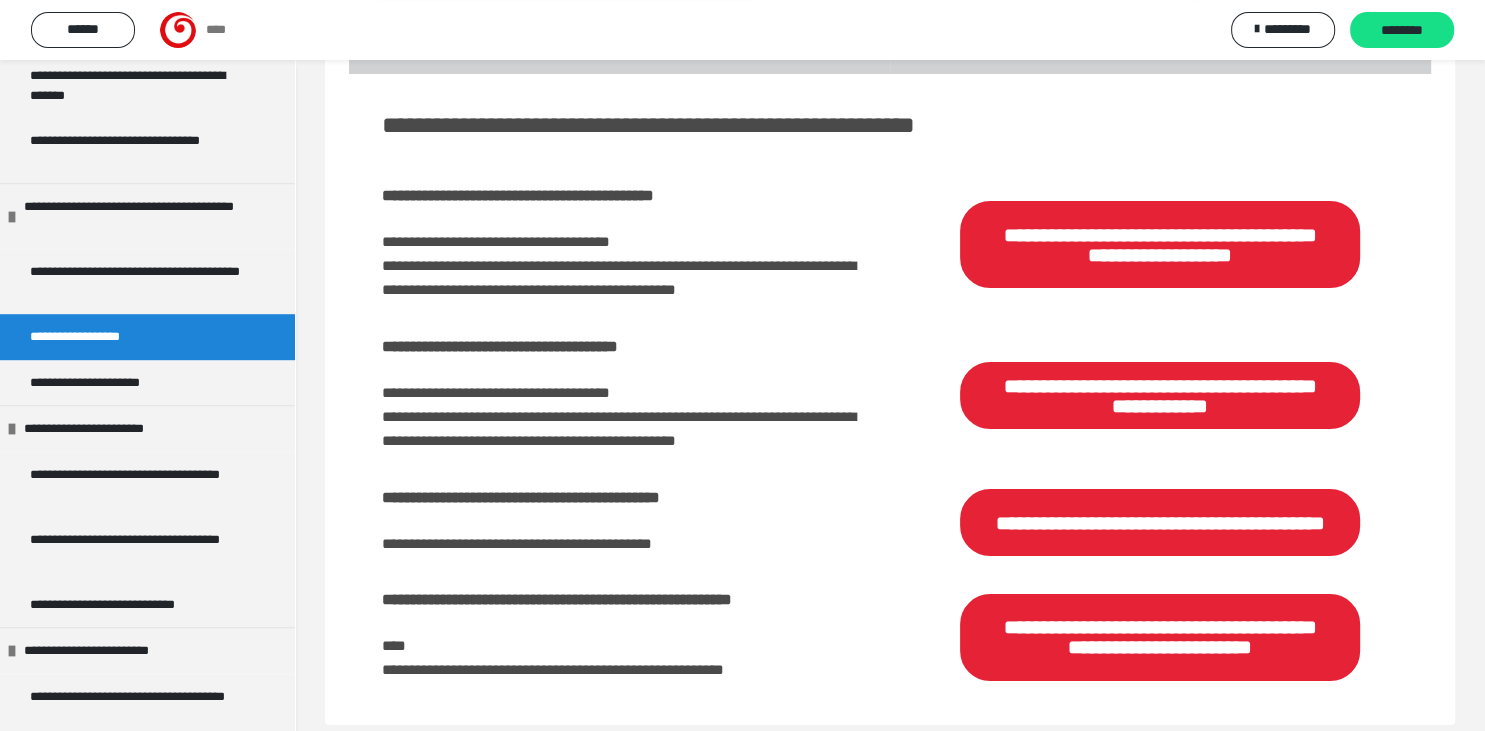 scroll, scrollTop: 242, scrollLeft: 0, axis: vertical 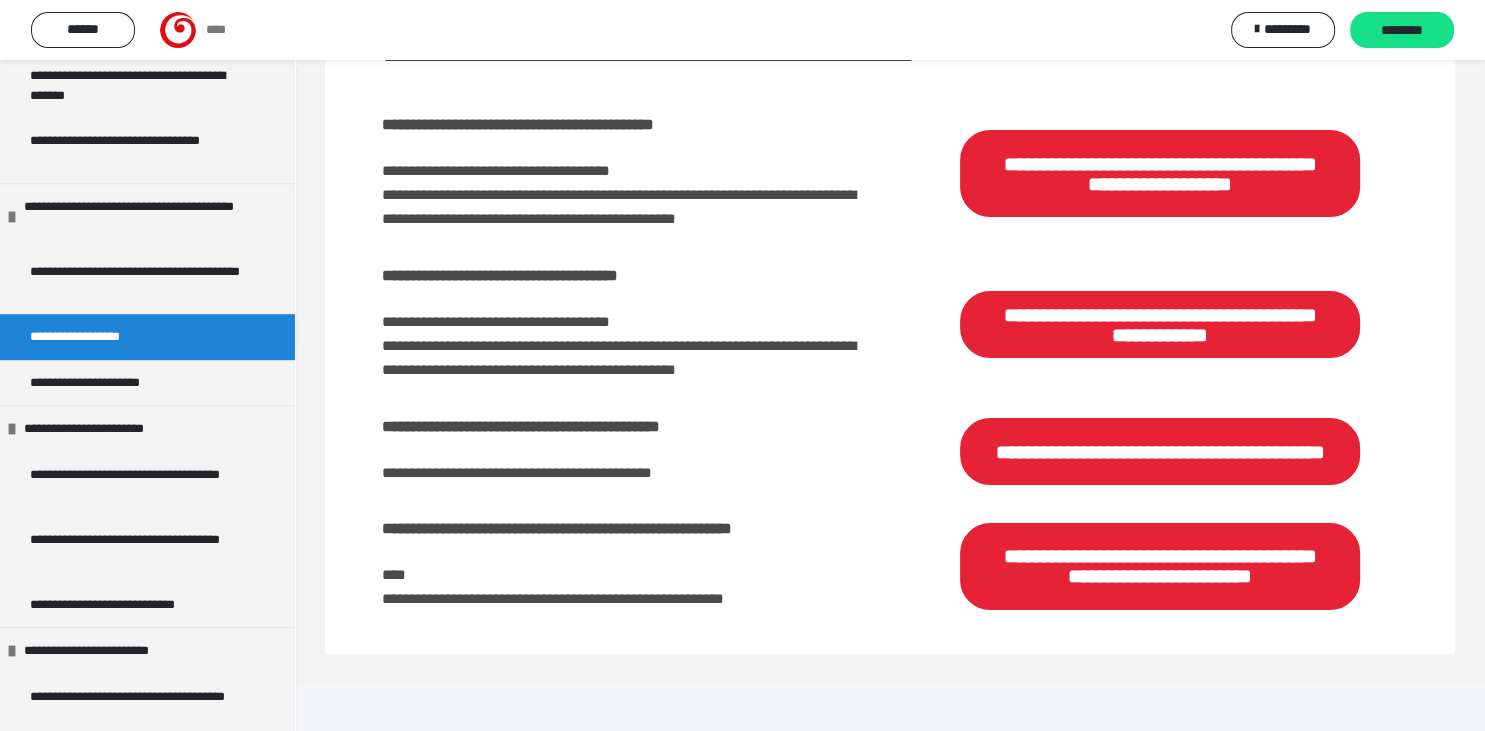 click on "**********" at bounding box center [556, 528] 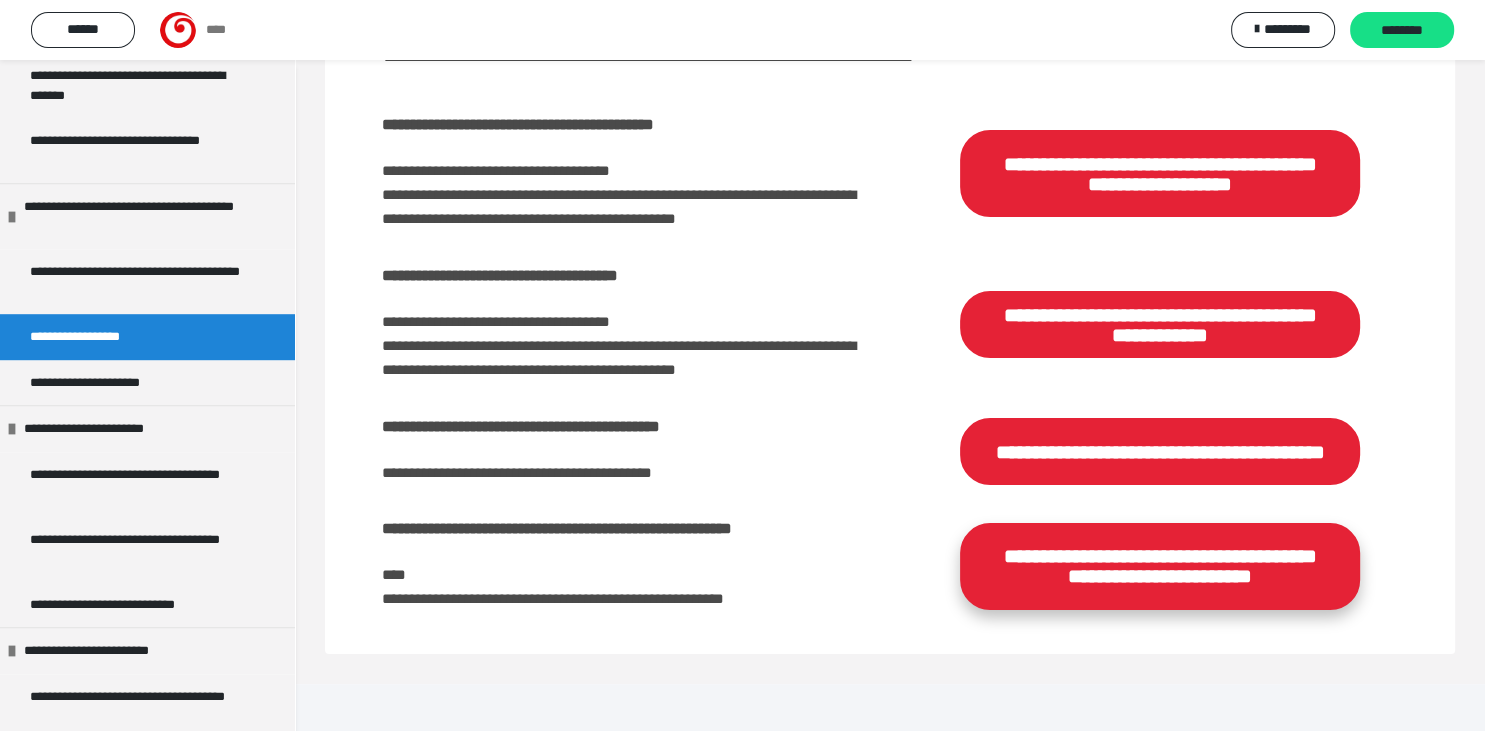 click on "**********" at bounding box center (1160, 566) 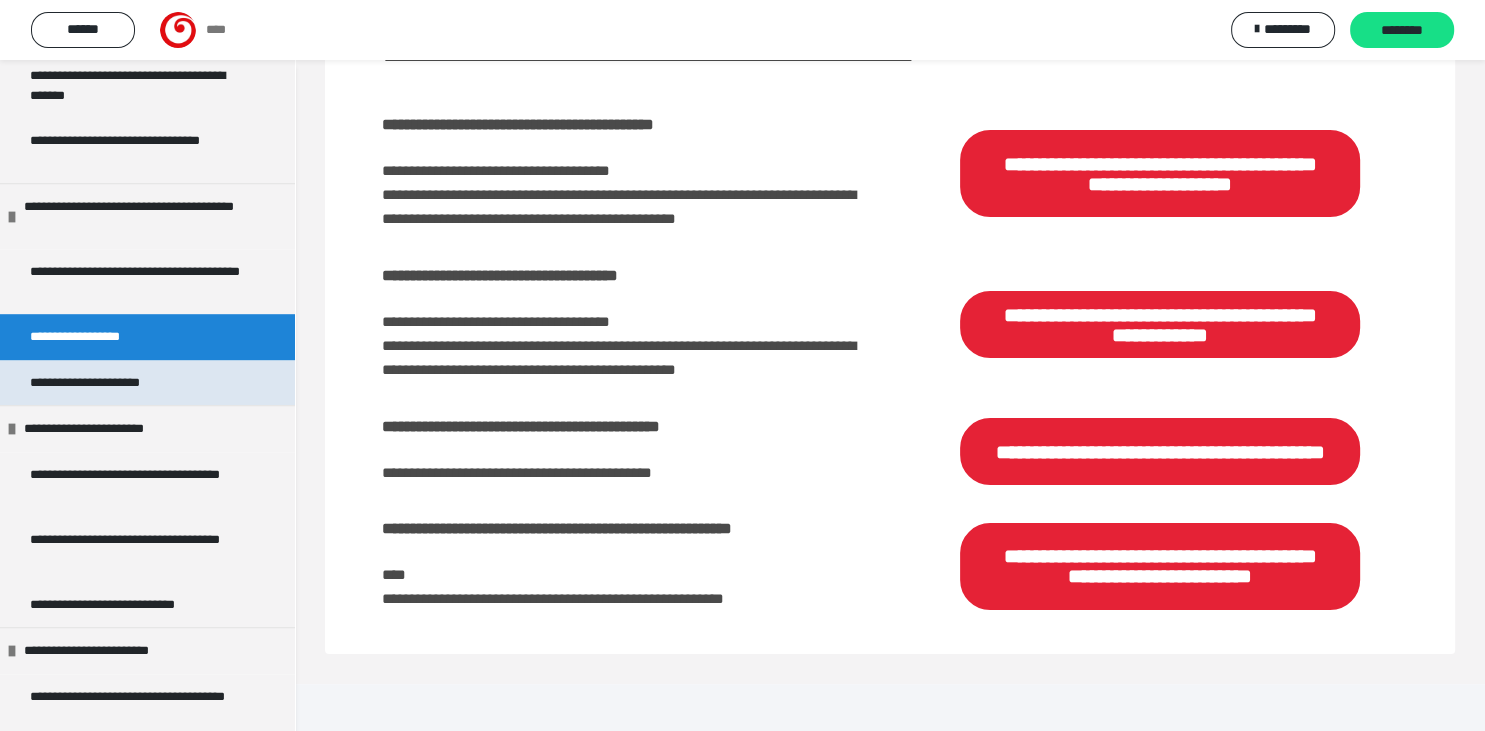 click on "**********" at bounding box center [114, 383] 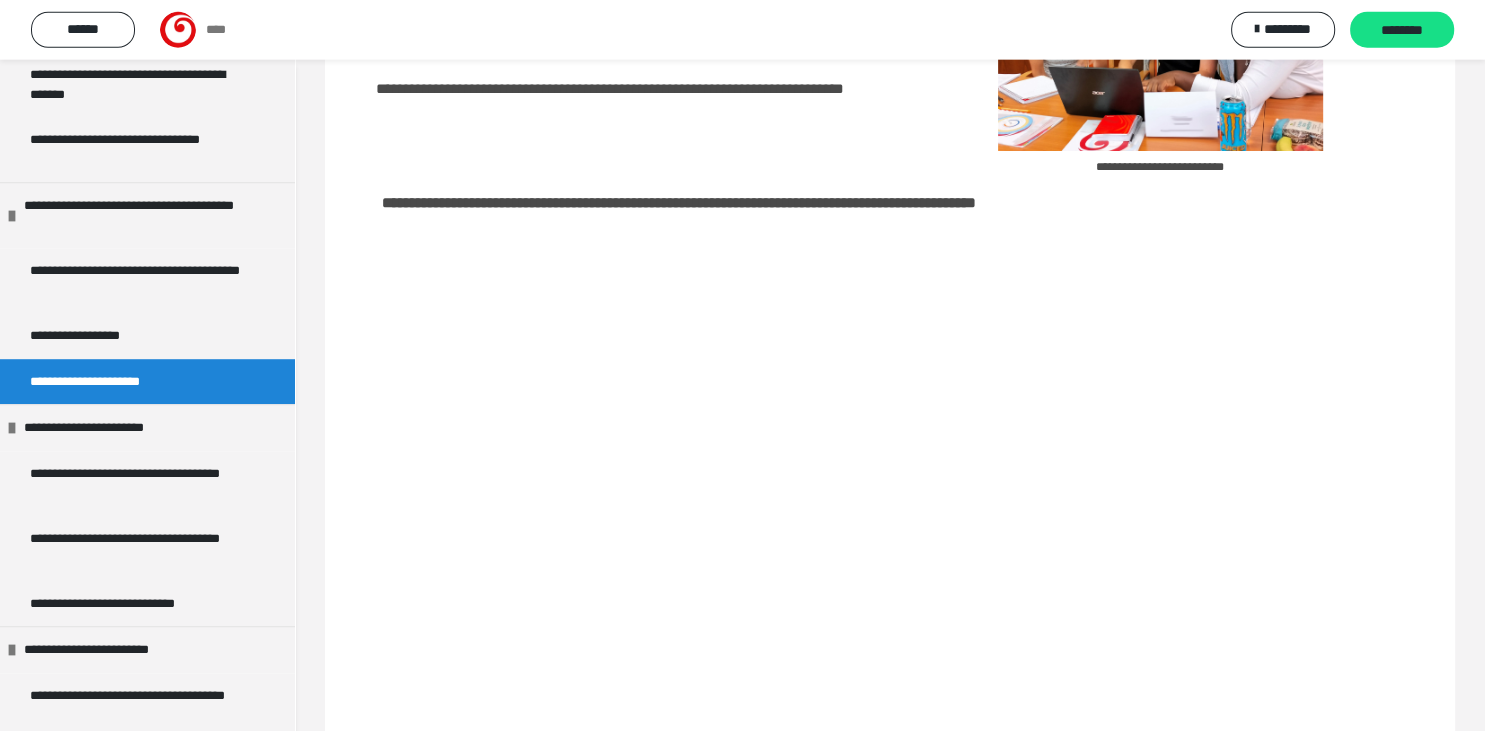 scroll, scrollTop: 339, scrollLeft: 0, axis: vertical 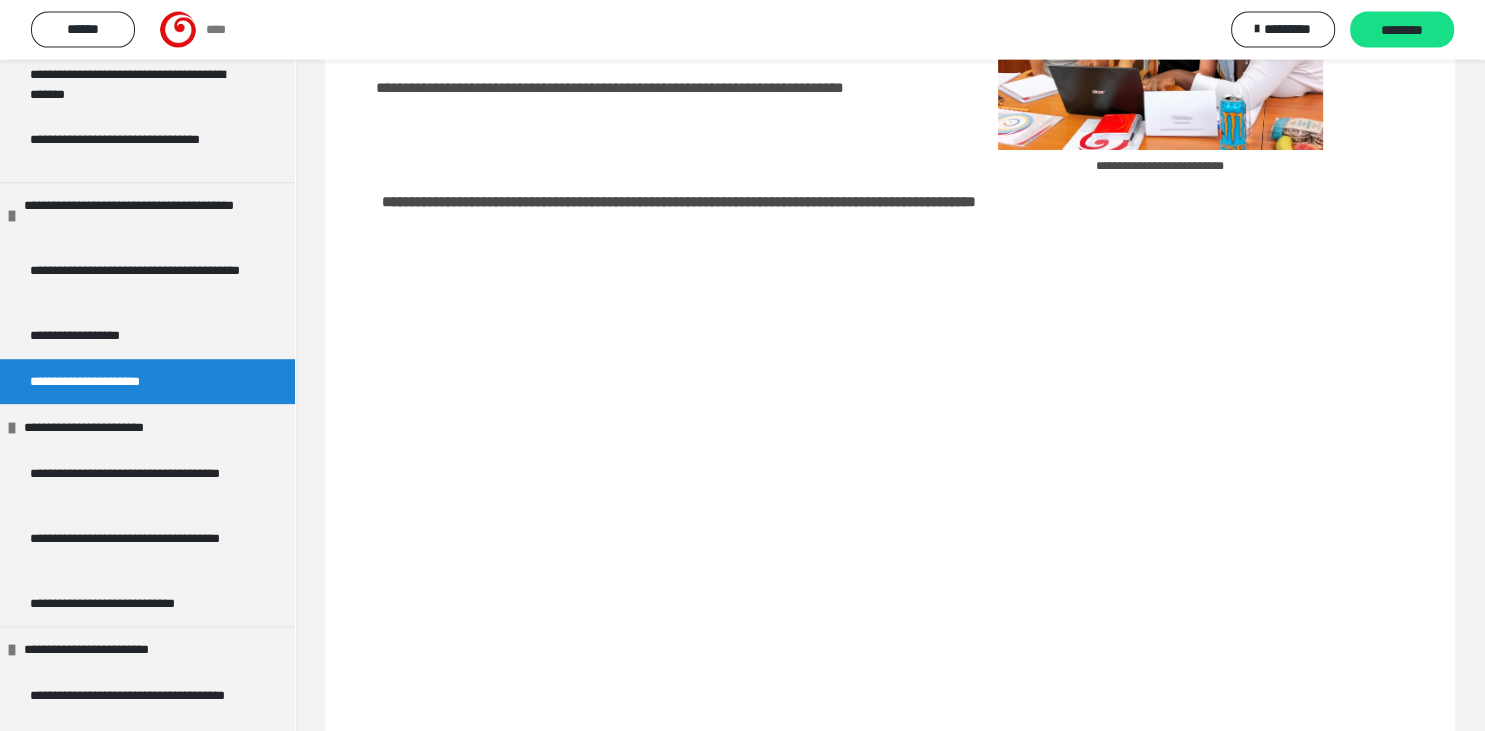 click on "**********" at bounding box center (147, 383) 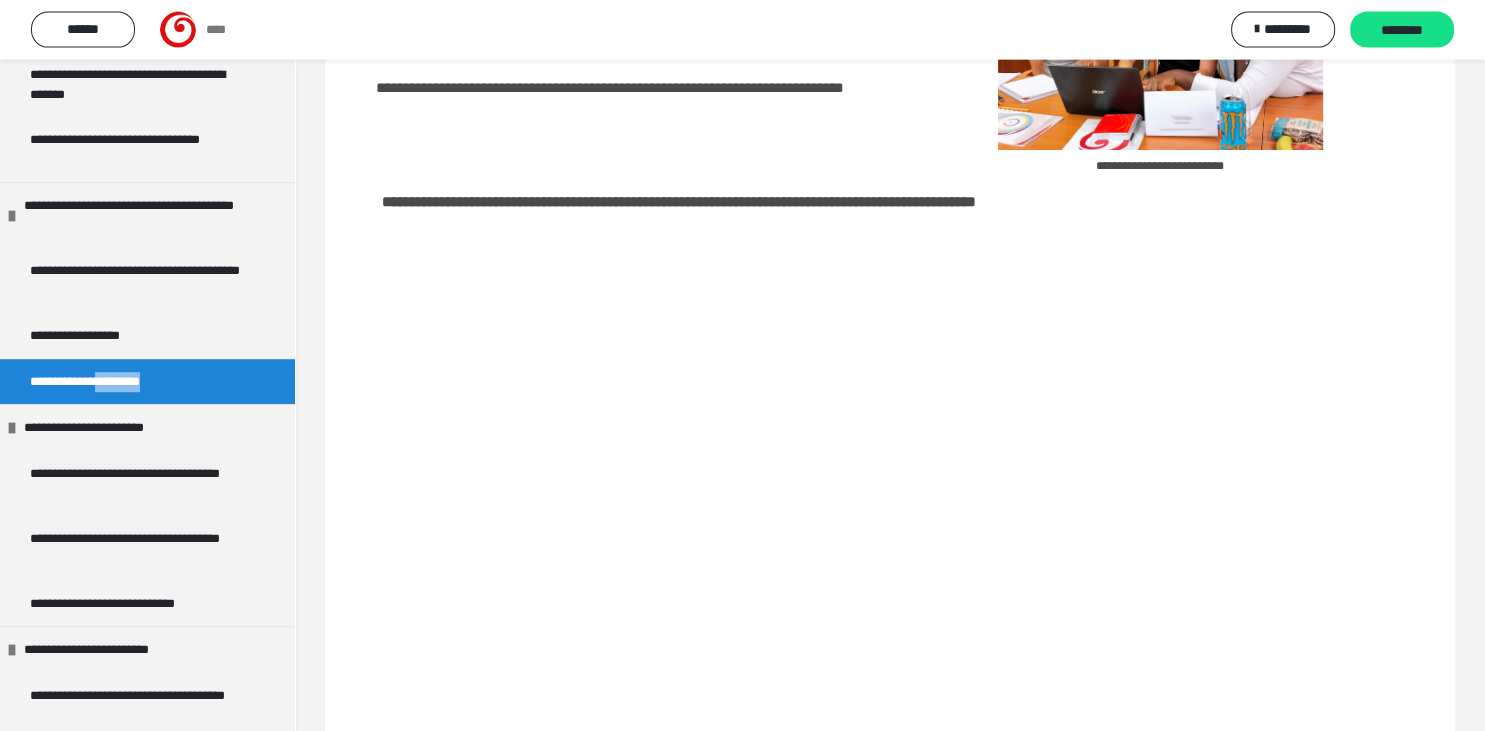 click on "**********" at bounding box center [147, 383] 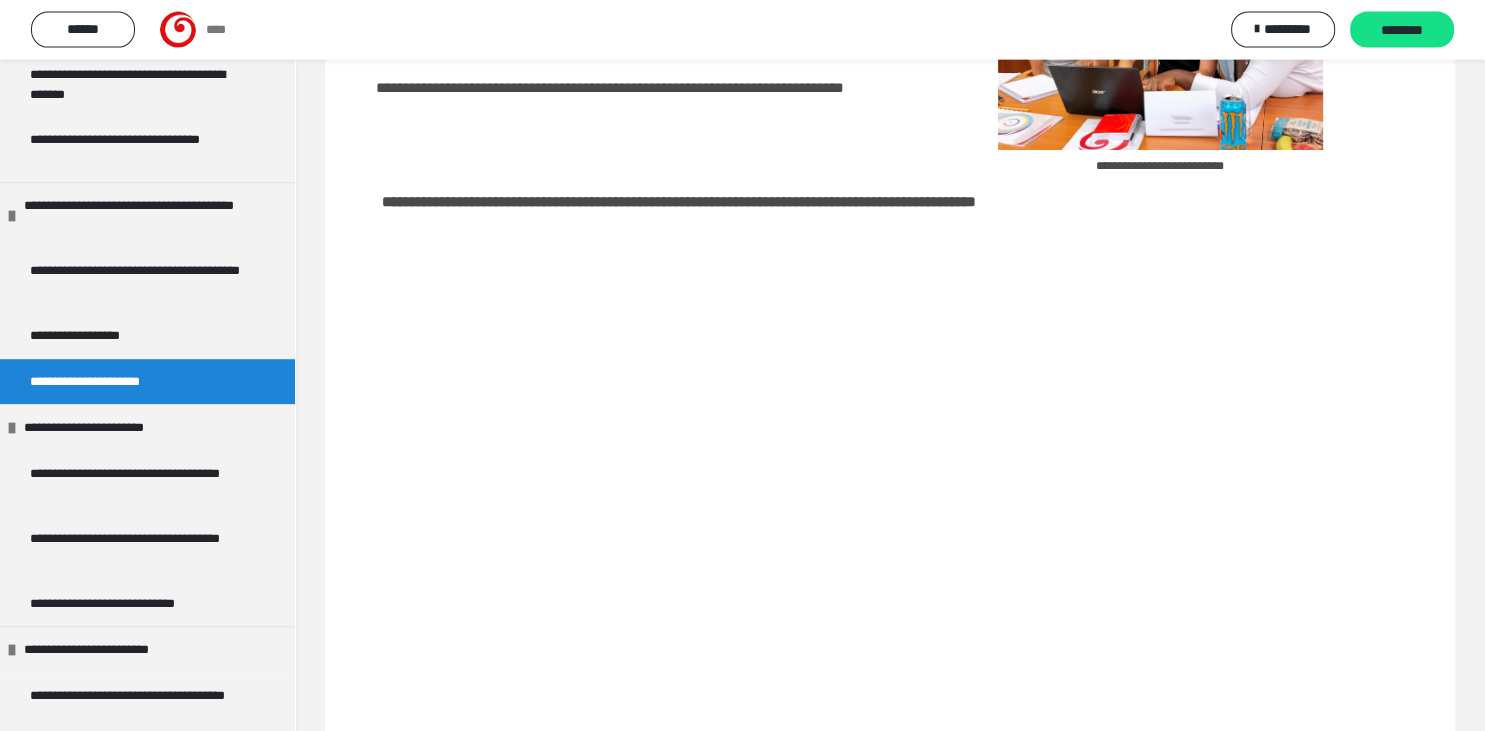 click on "**********" at bounding box center (114, 383) 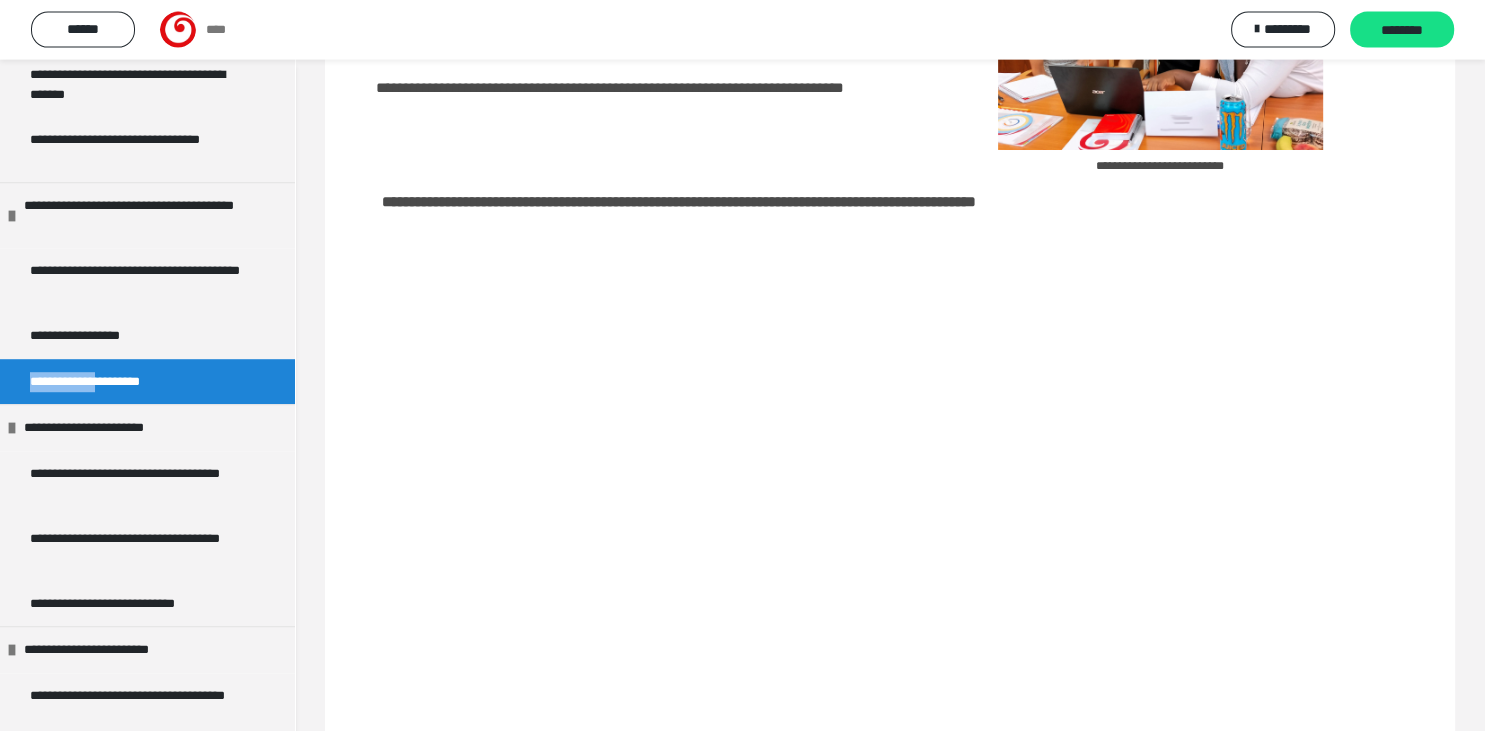 click on "**********" at bounding box center [114, 383] 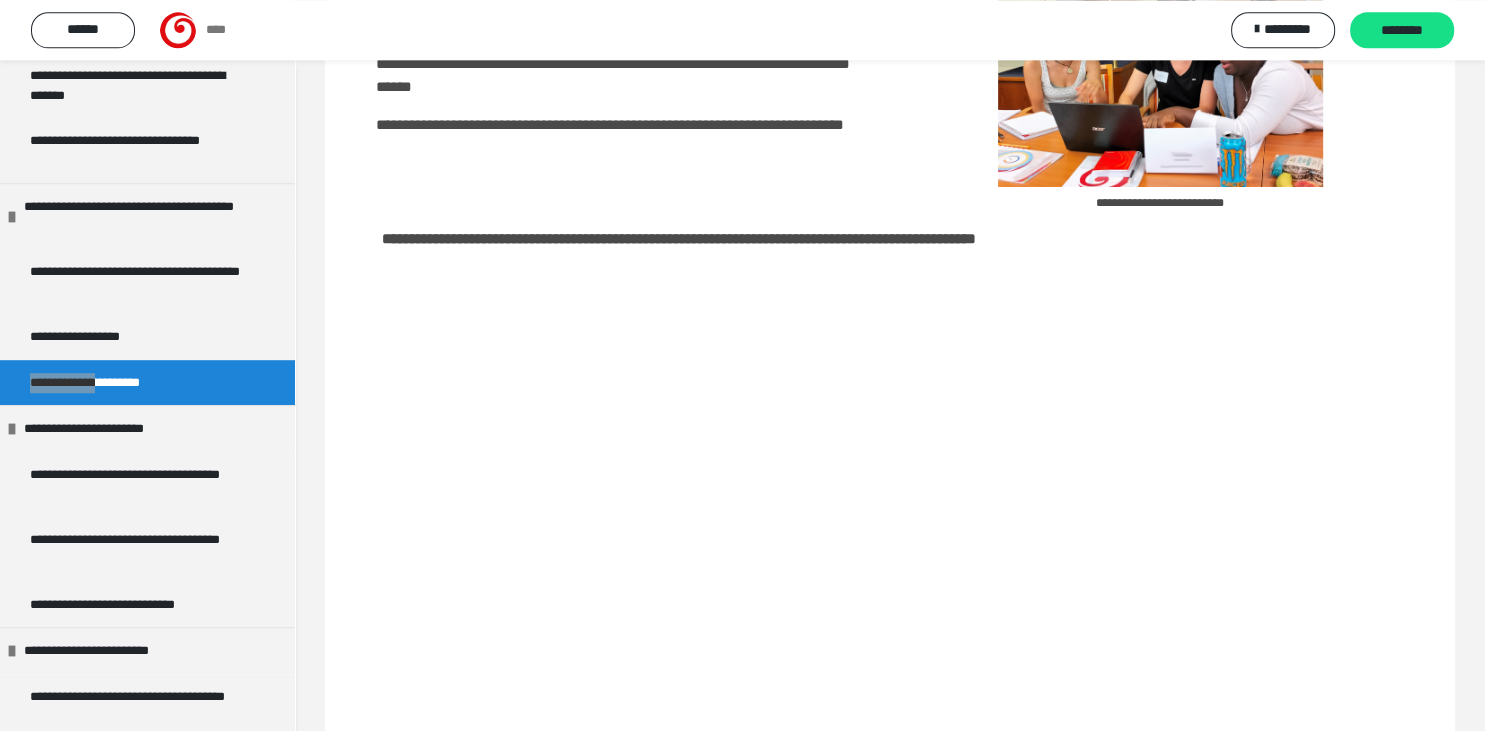 scroll, scrollTop: 60, scrollLeft: 0, axis: vertical 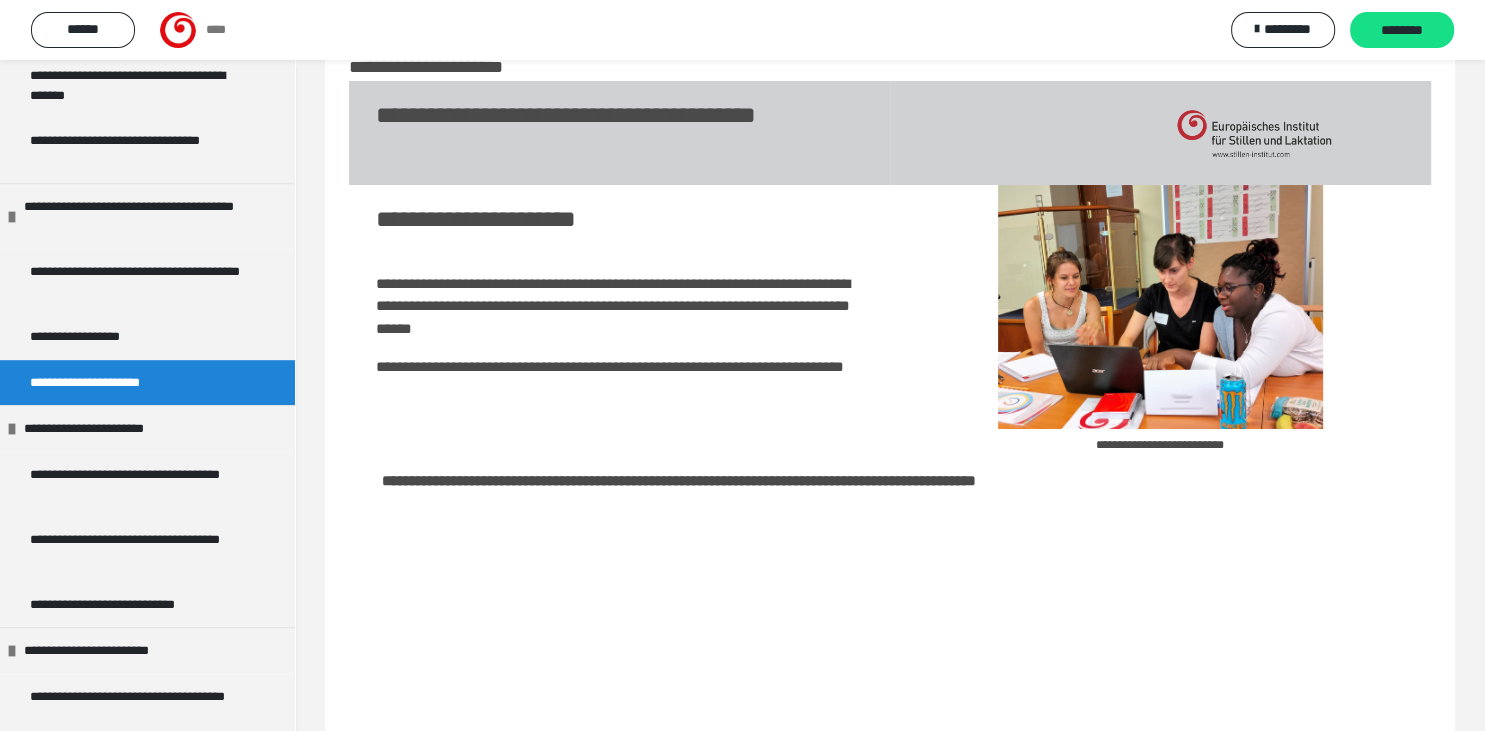 click on "**********" at bounding box center [114, 383] 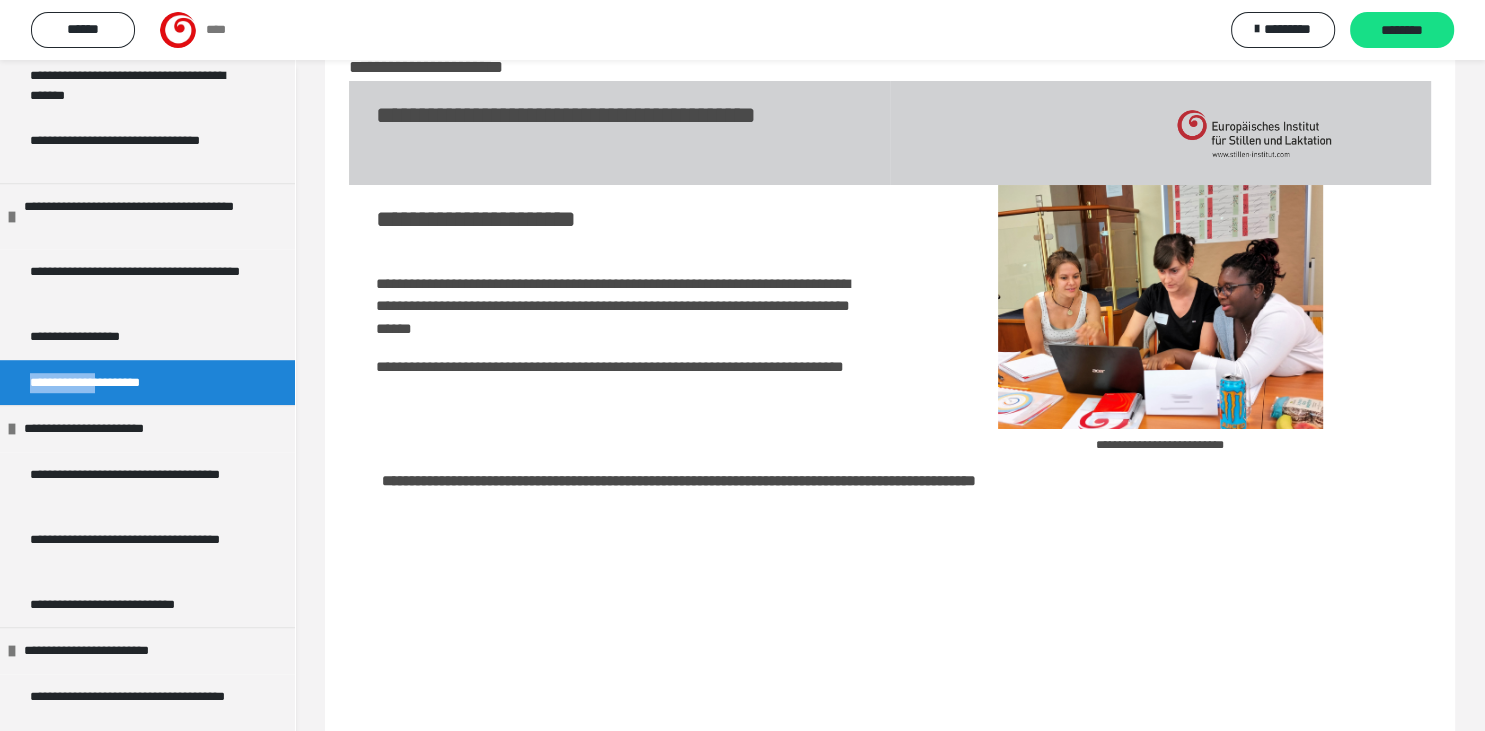 click on "**********" at bounding box center (114, 383) 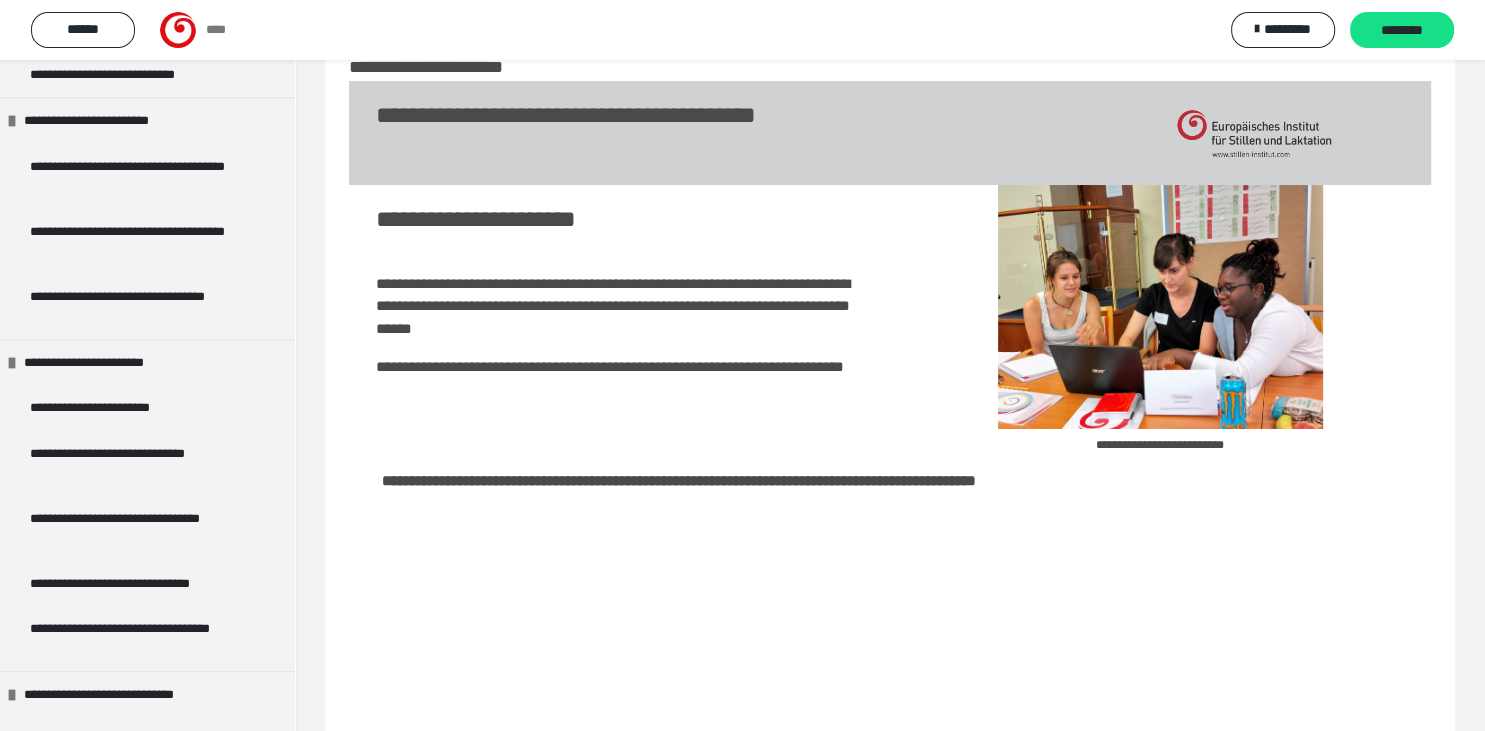 scroll, scrollTop: 1769, scrollLeft: 0, axis: vertical 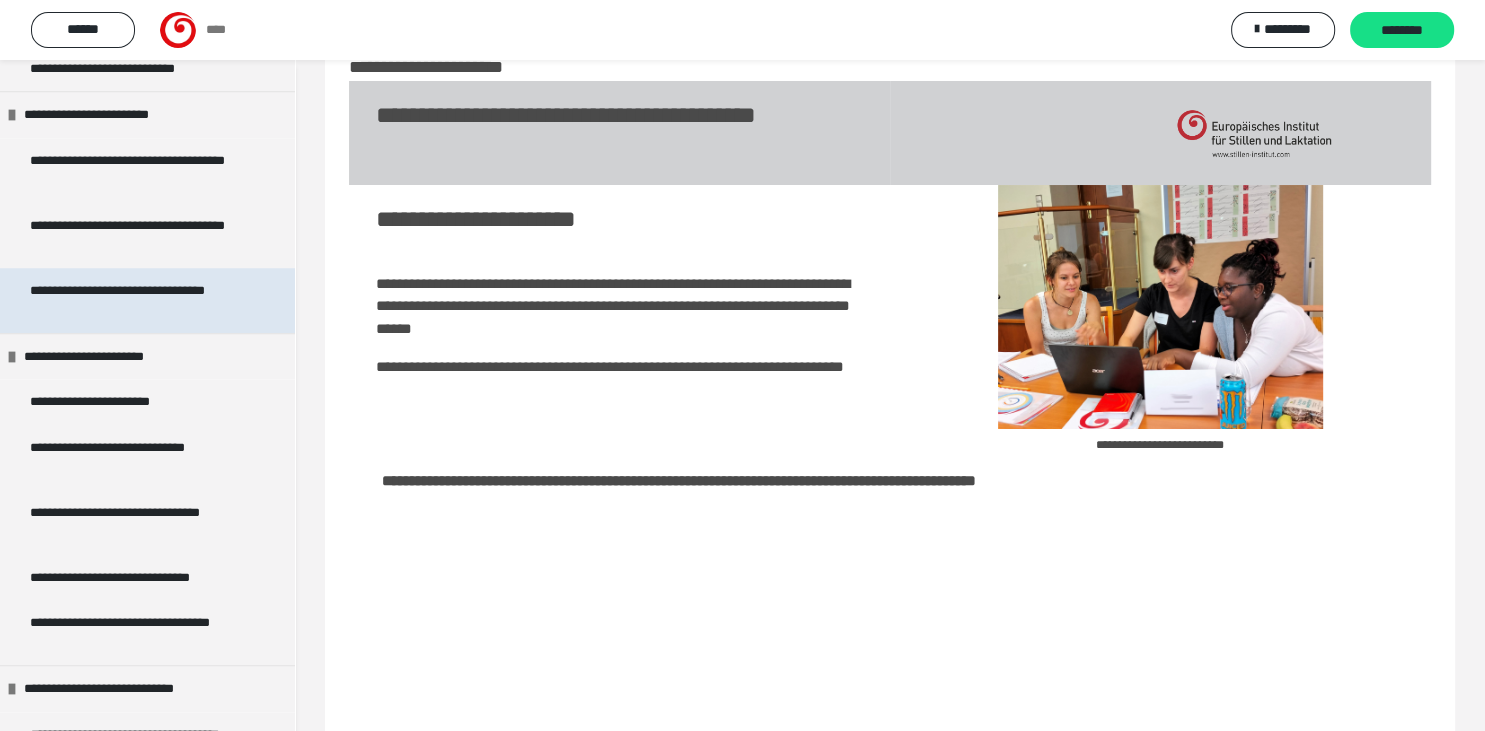 click on "**********" at bounding box center (139, 300) 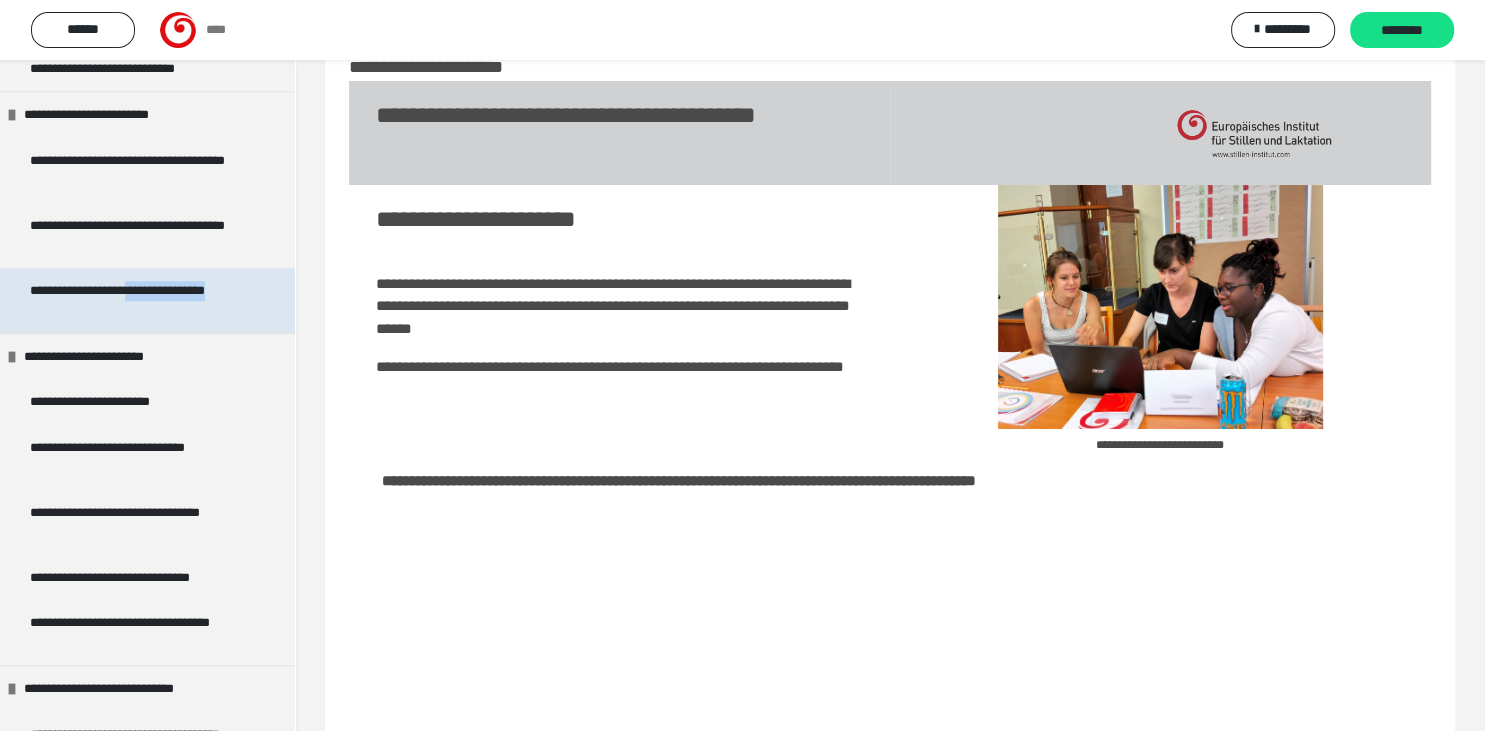 click on "**********" at bounding box center (139, 300) 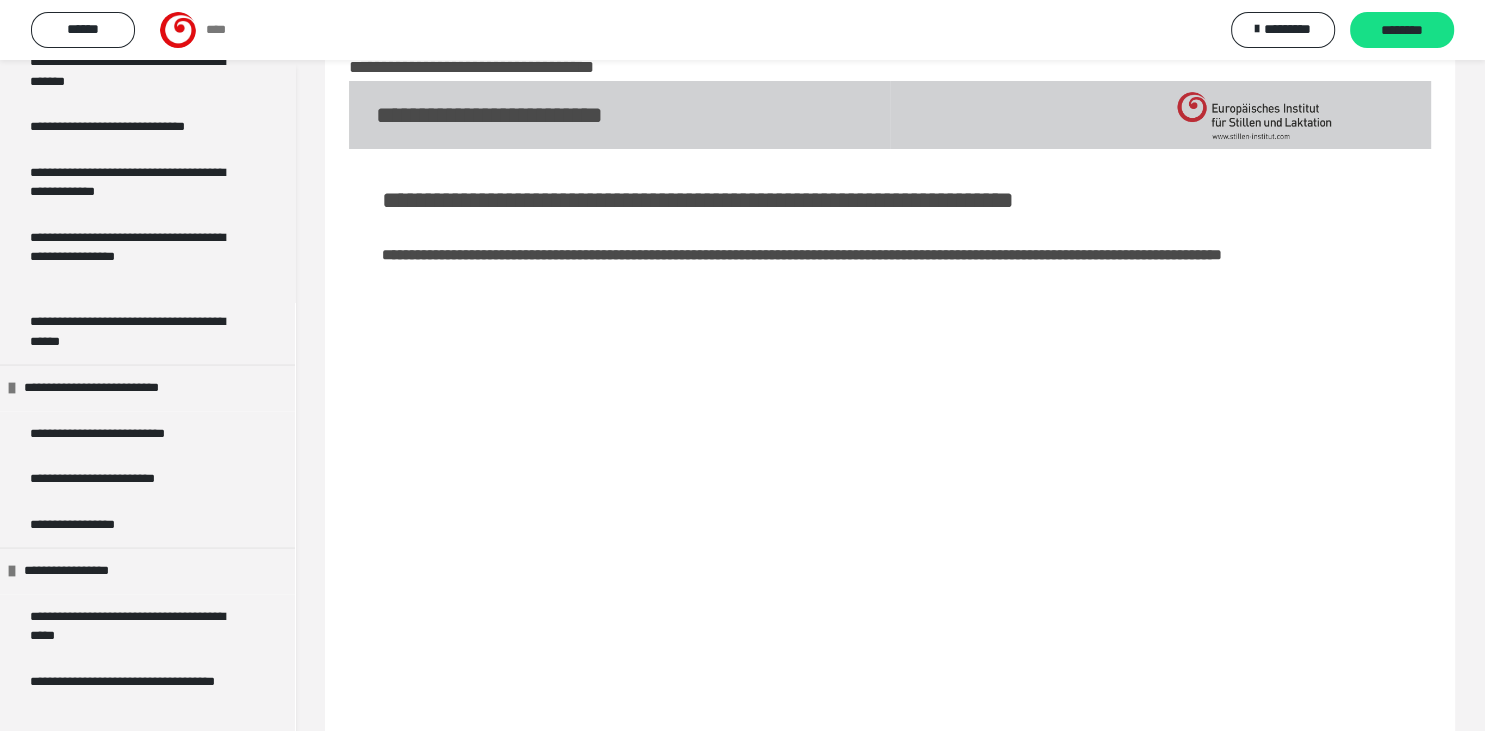scroll, scrollTop: 2558, scrollLeft: 0, axis: vertical 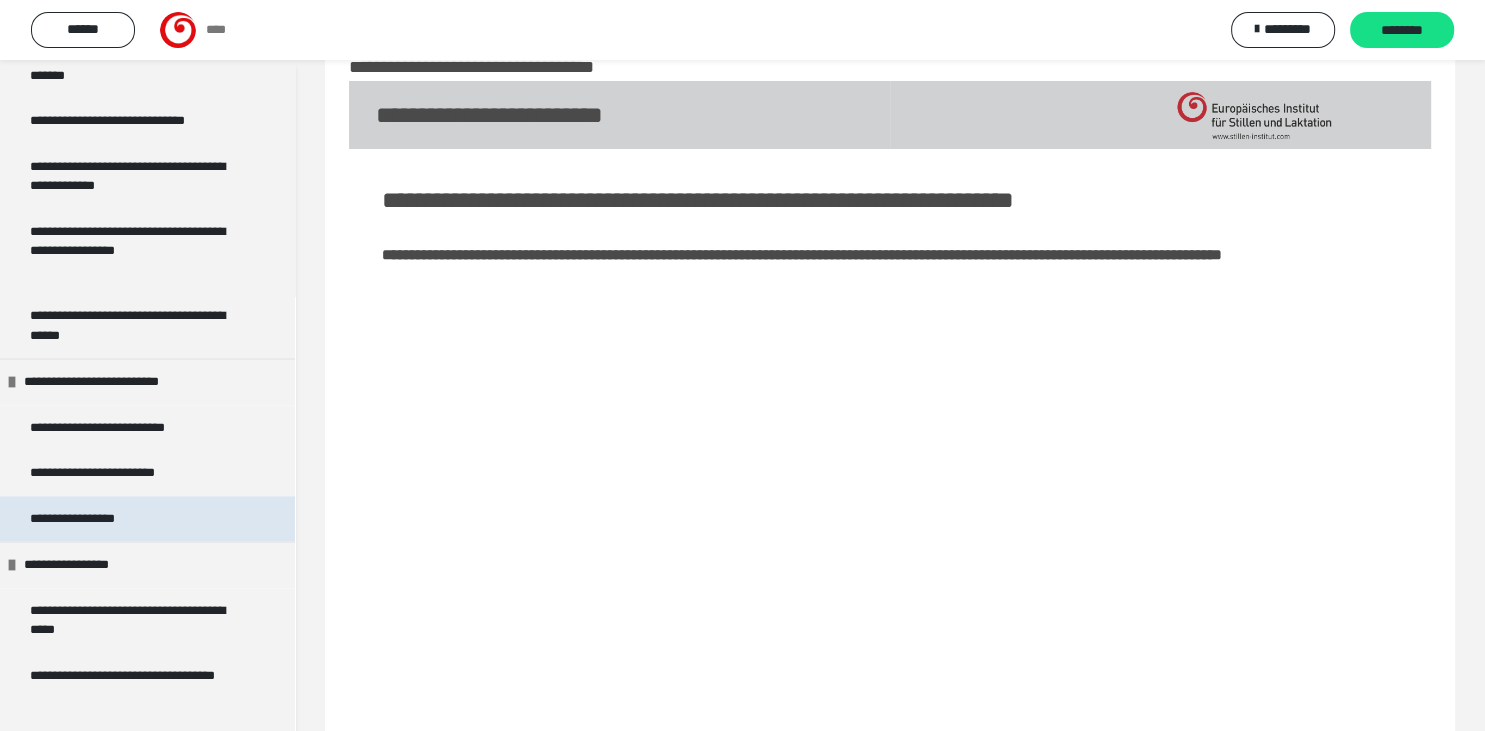 click on "**********" at bounding box center (96, 519) 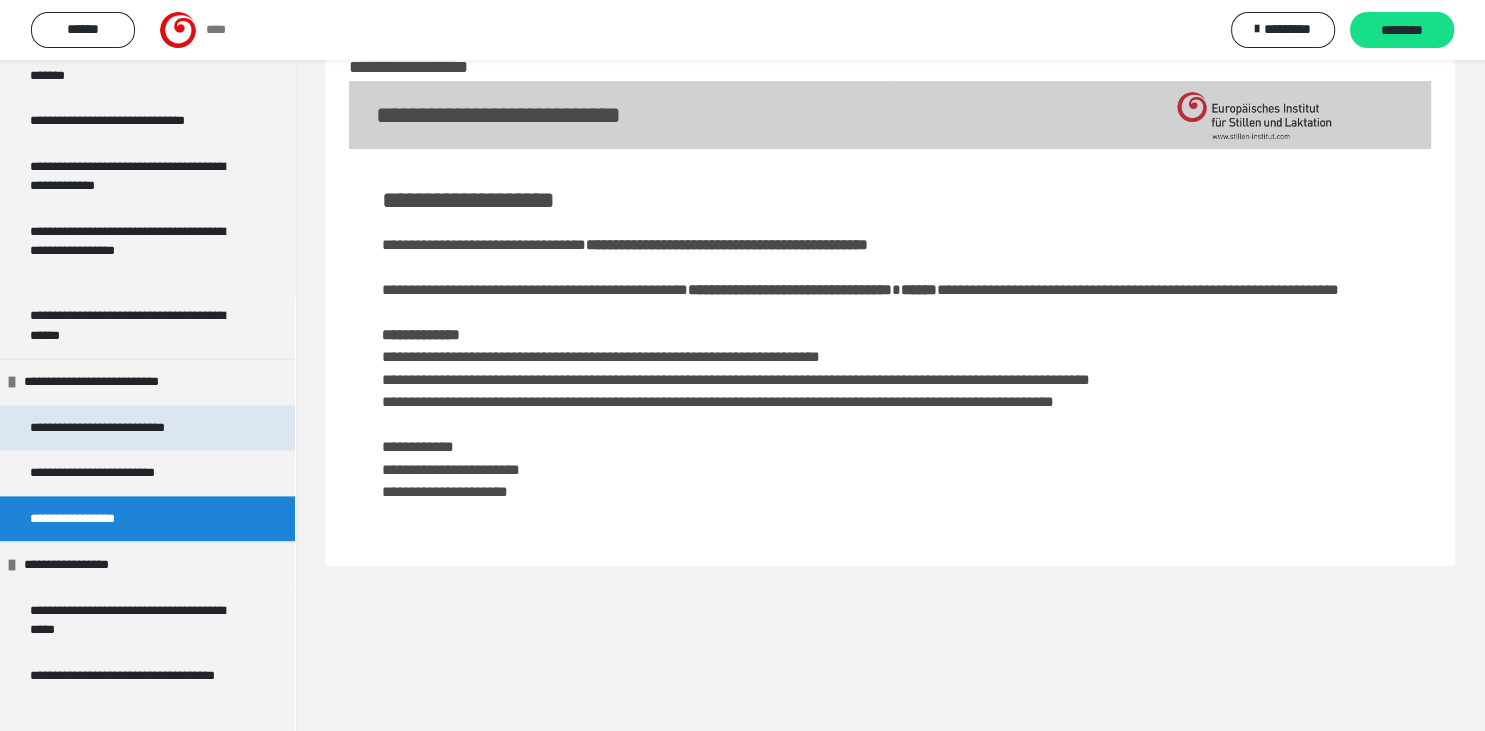 click on "**********" at bounding box center [124, 428] 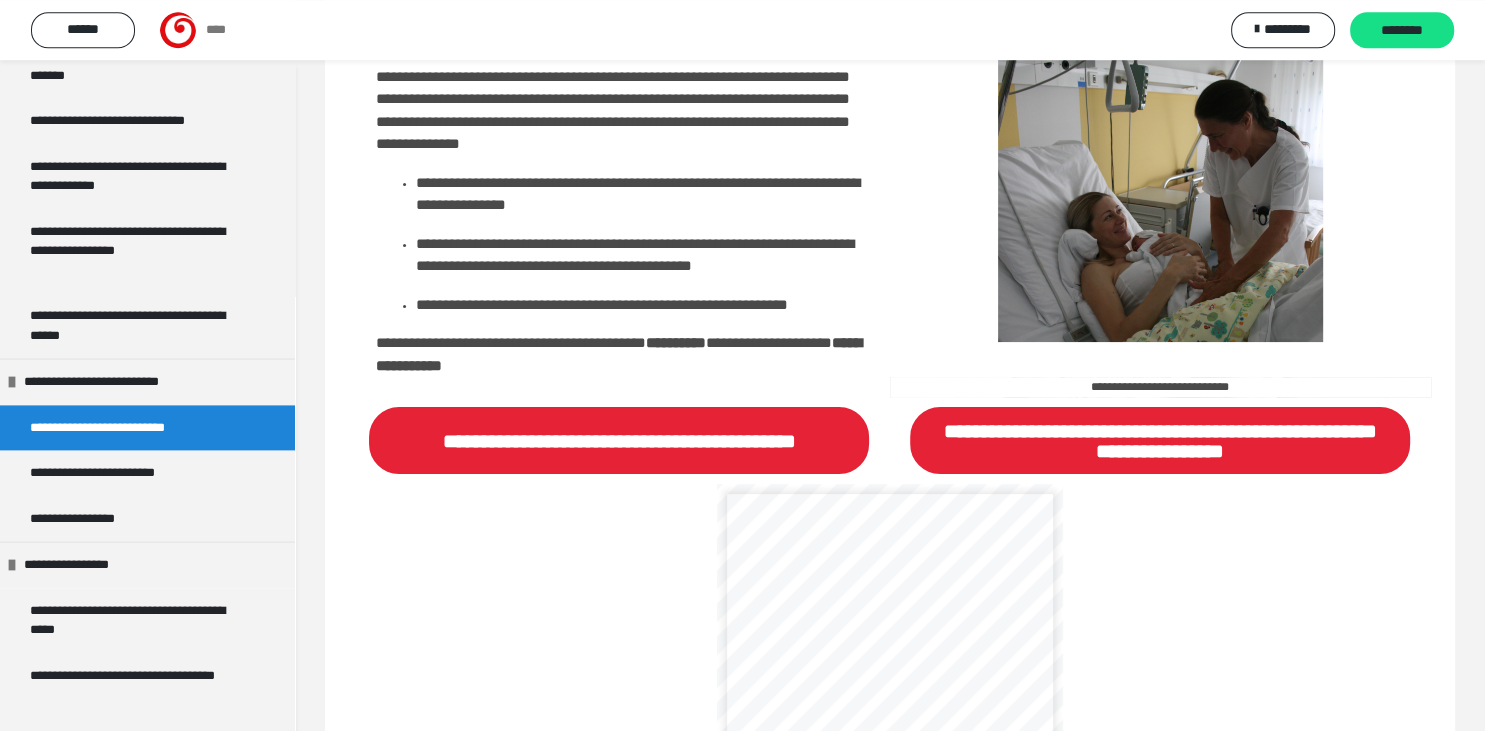 scroll, scrollTop: 0, scrollLeft: 0, axis: both 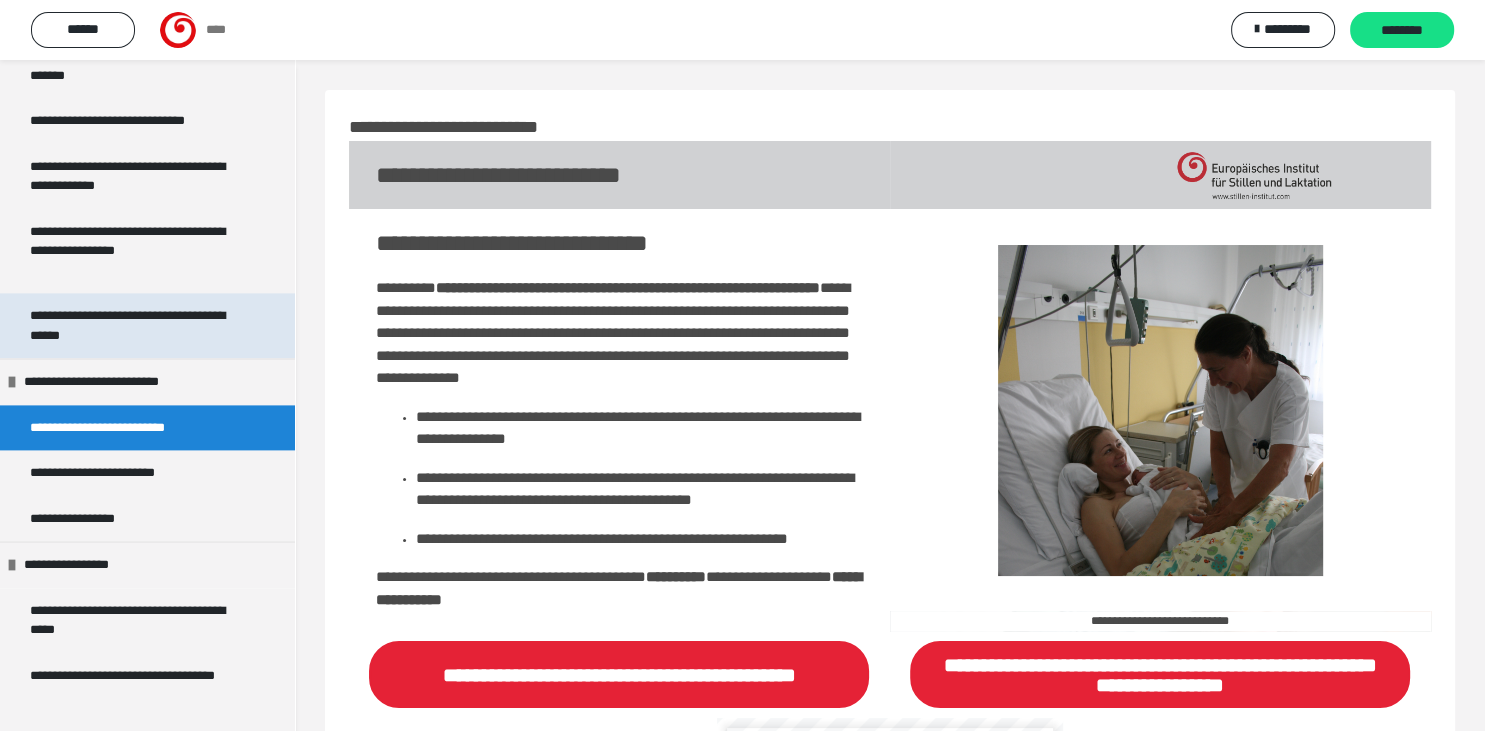click on "**********" at bounding box center (139, 325) 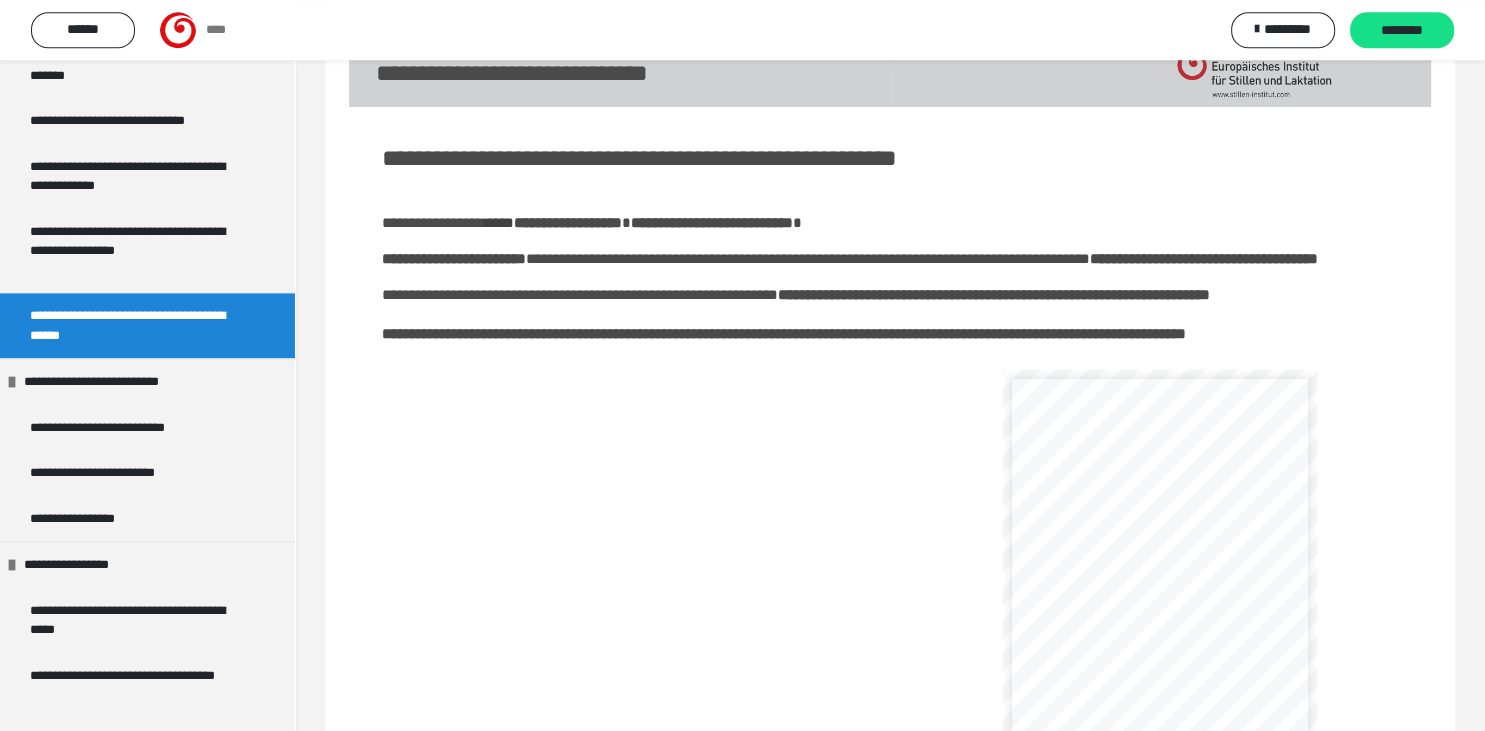 scroll, scrollTop: 357, scrollLeft: 0, axis: vertical 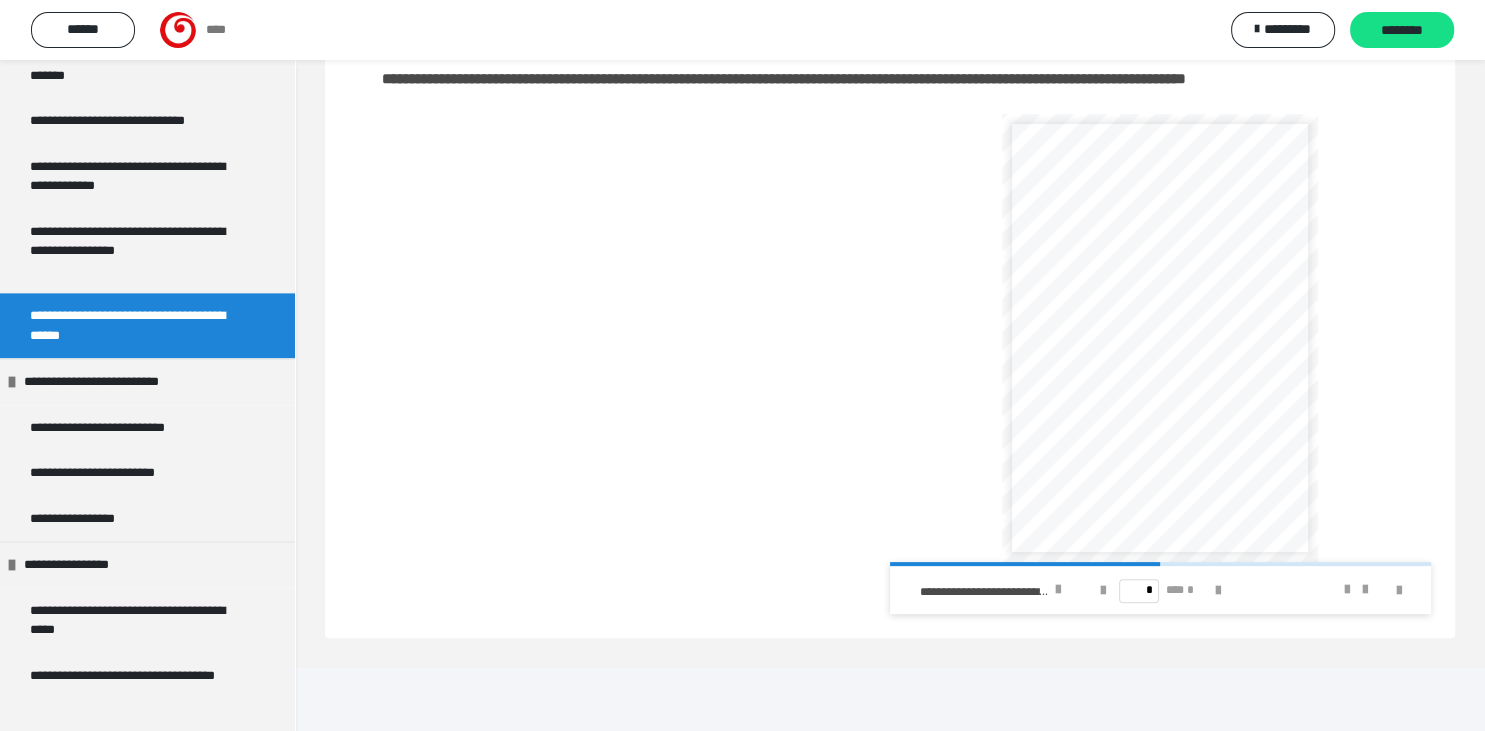 click on "**********" at bounding box center [1132, 506] 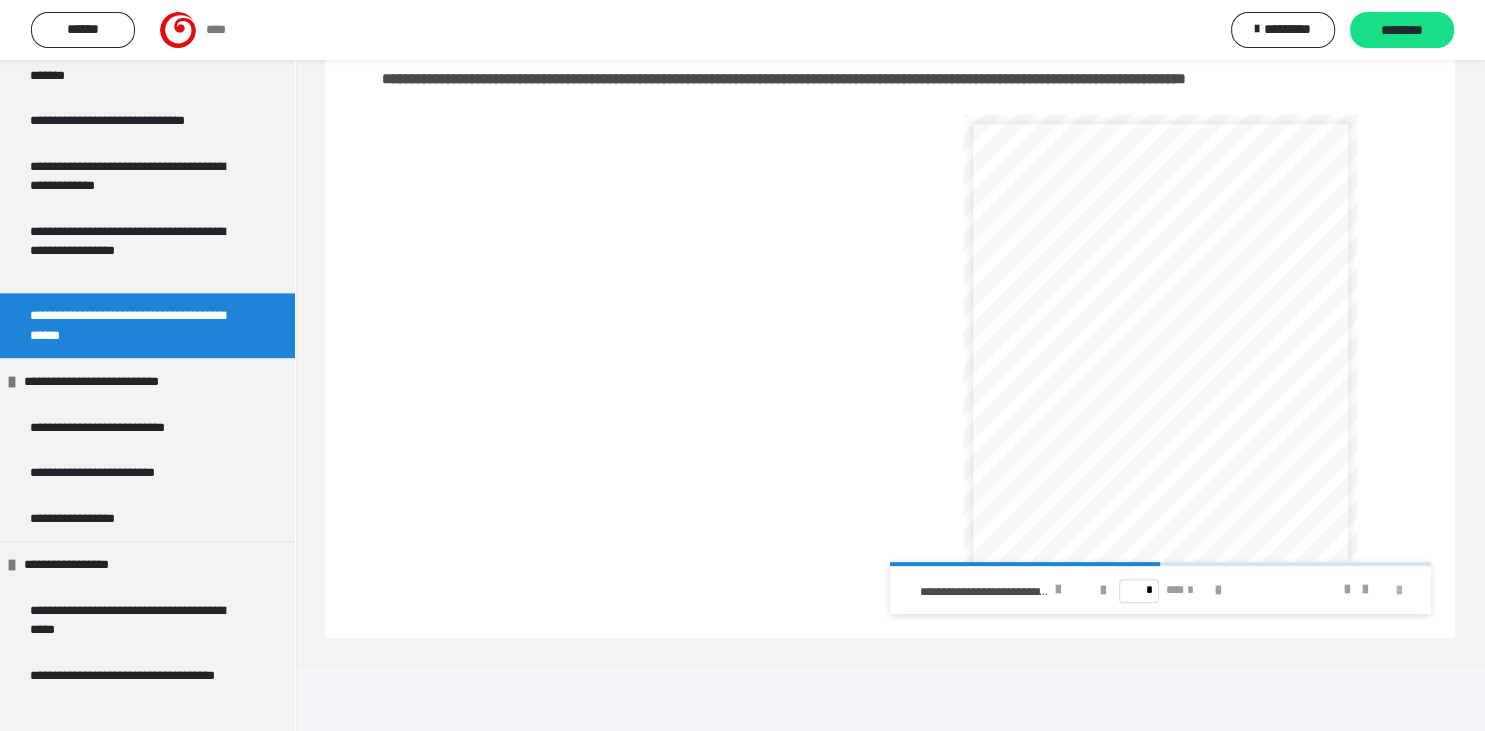 click on "**********" at bounding box center [1160, 364] 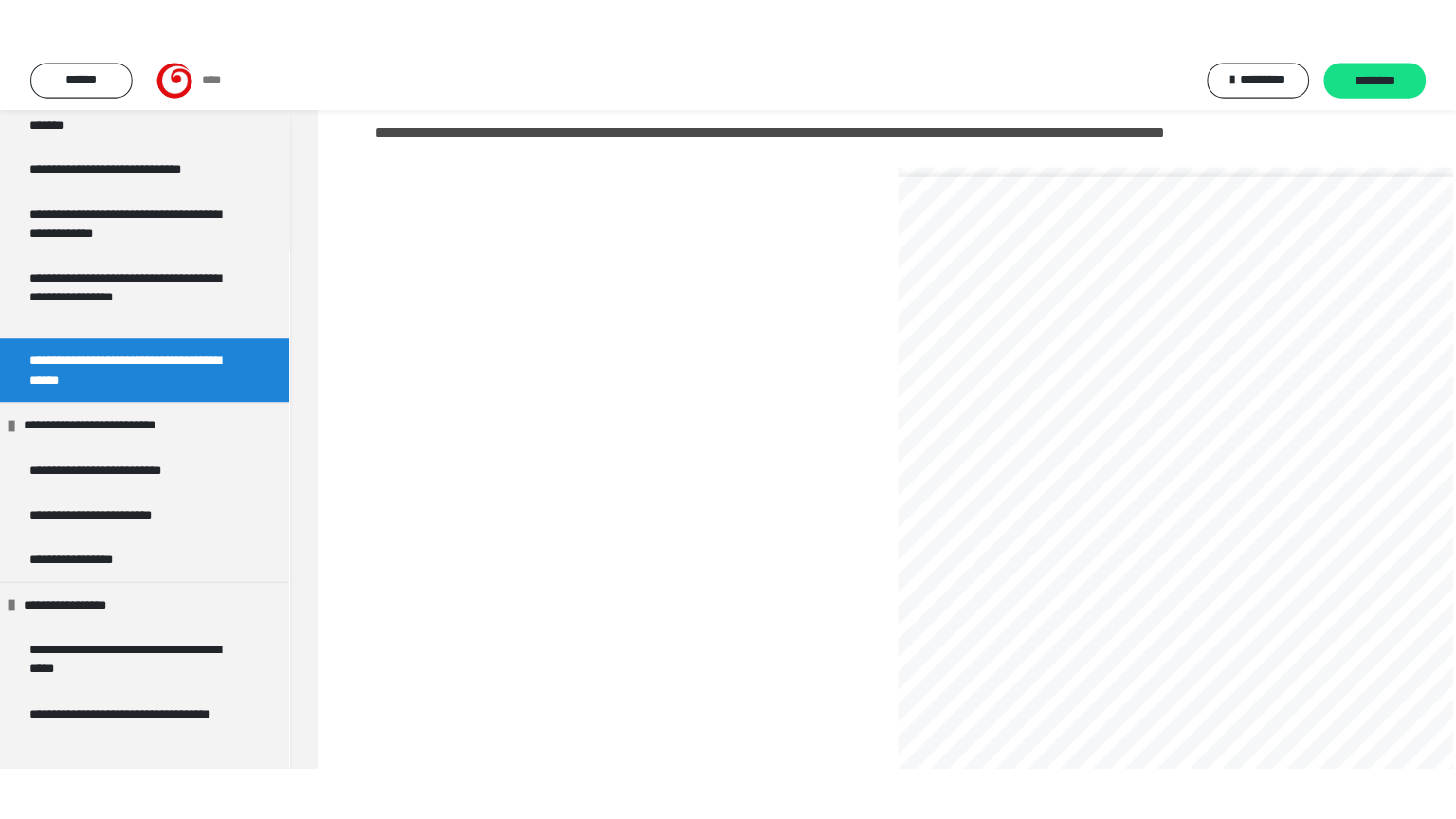 scroll, scrollTop: 216, scrollLeft: 0, axis: vertical 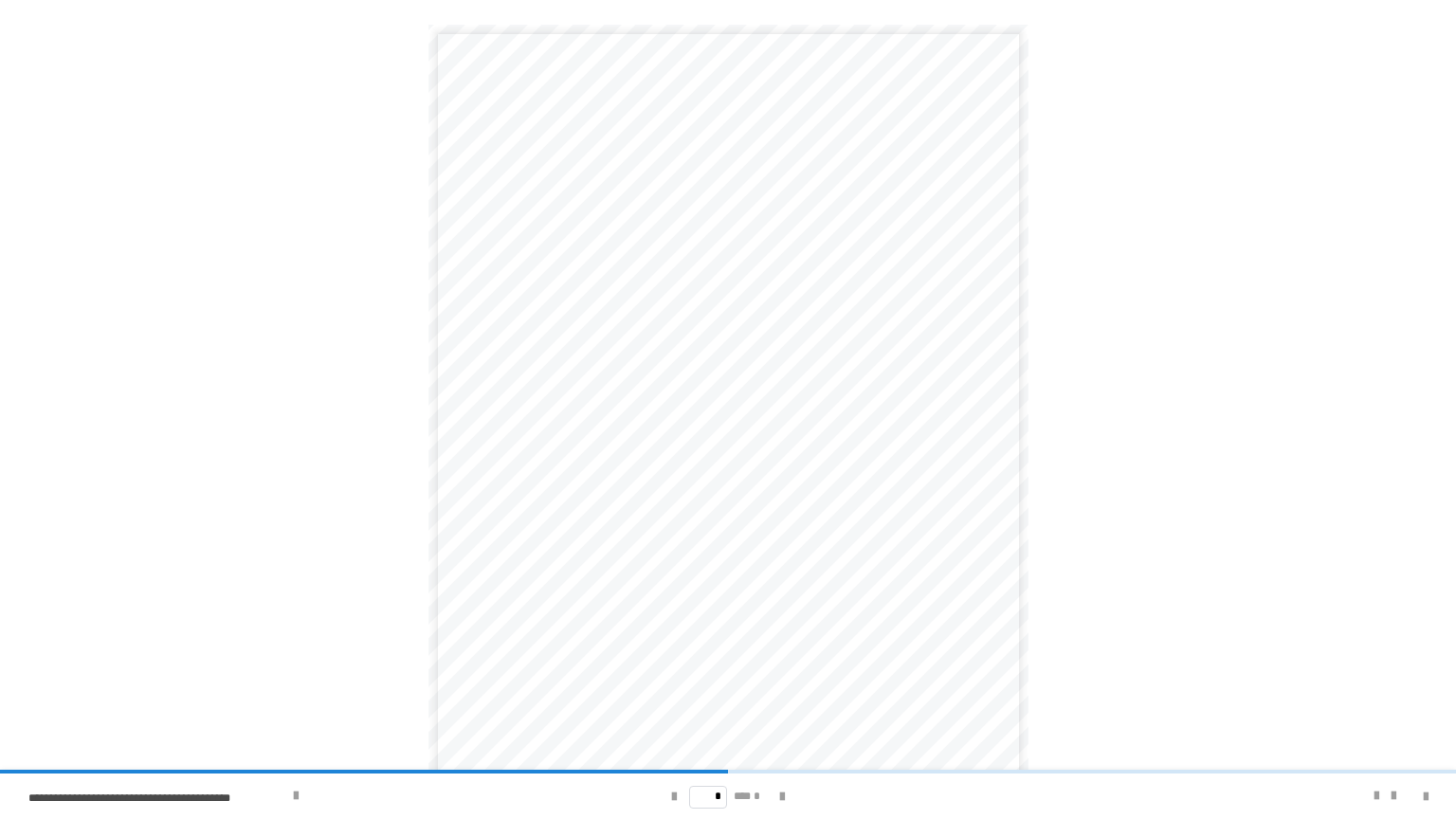 click on "* *** *" at bounding box center [728, 796] 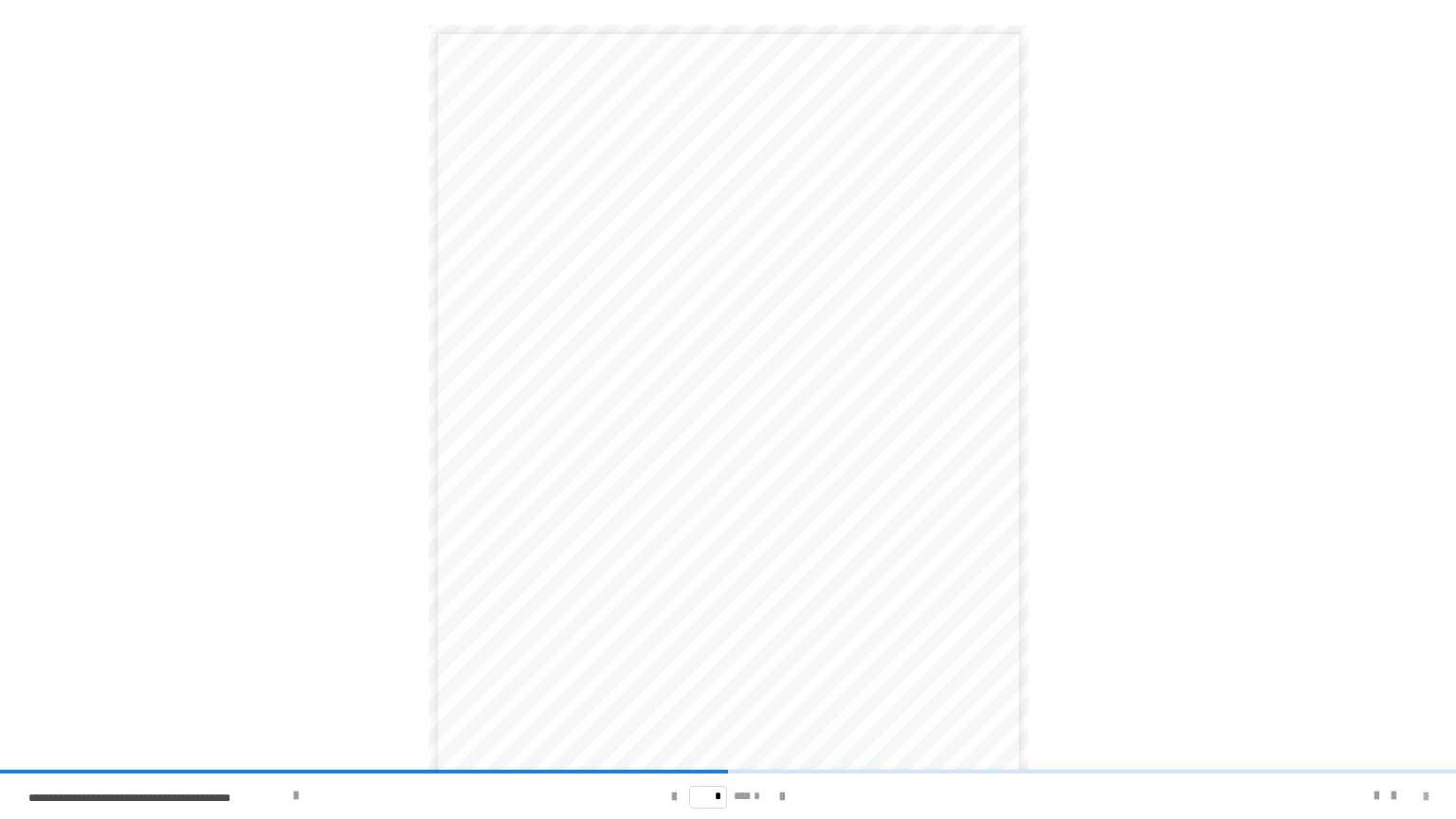 click at bounding box center [1426, 797] 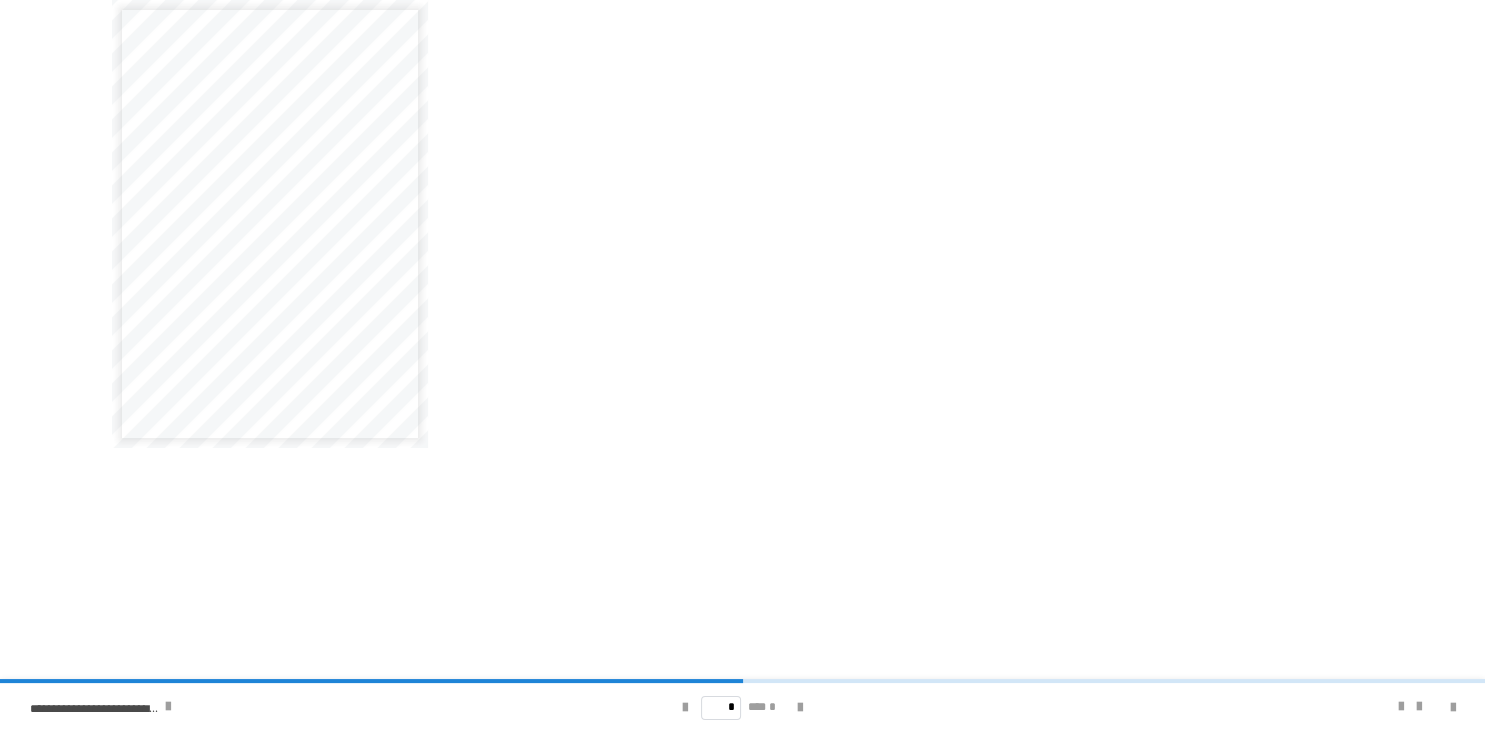 scroll, scrollTop: 0, scrollLeft: 0, axis: both 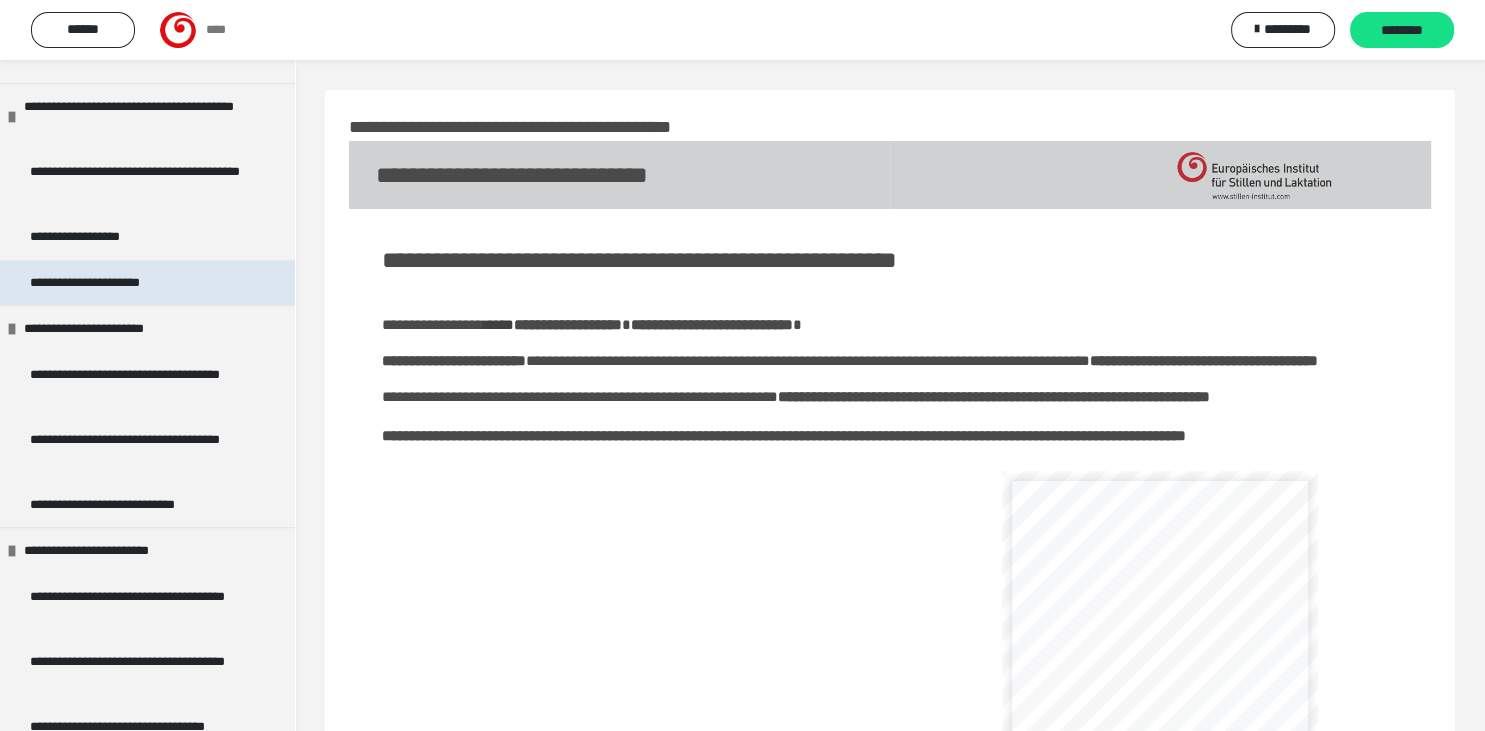 click on "**********" at bounding box center [114, 283] 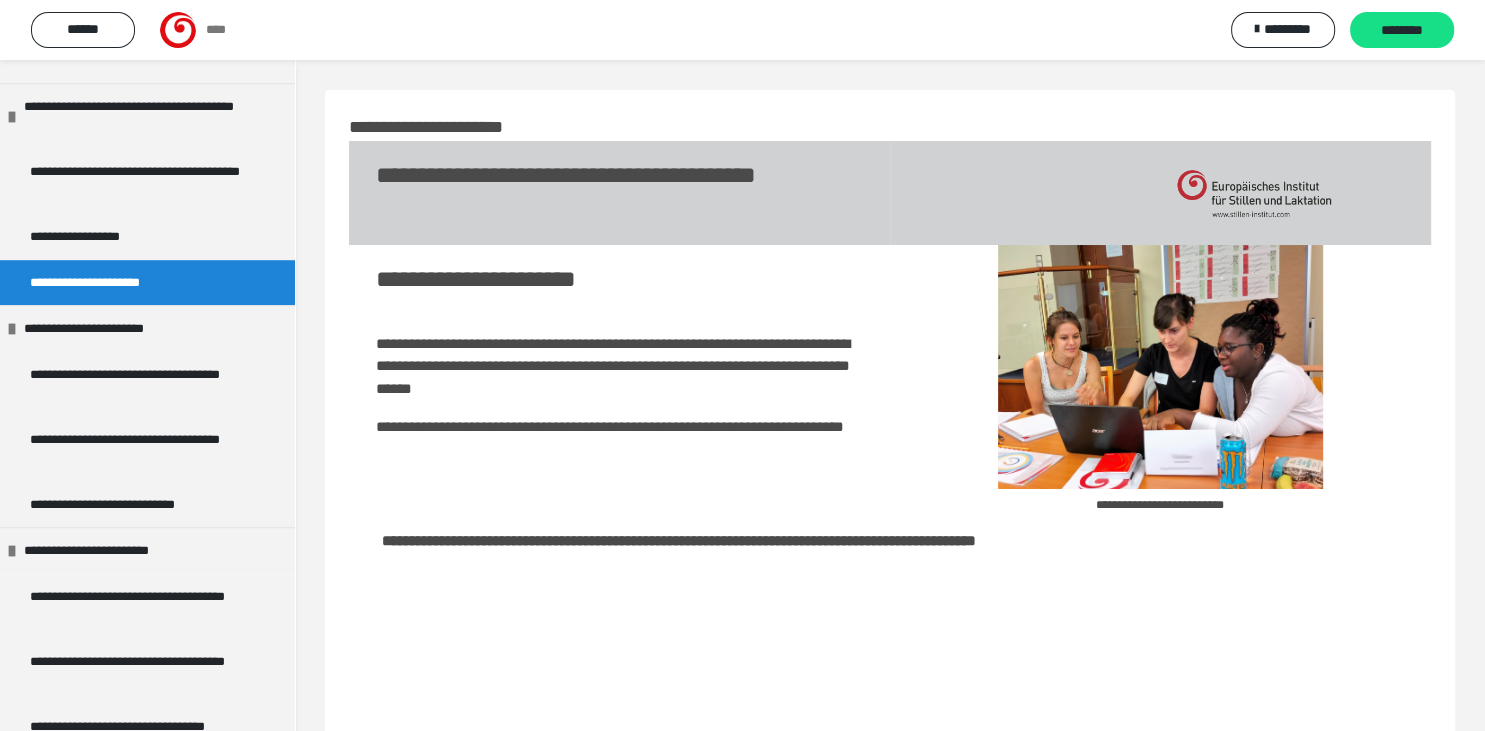 scroll, scrollTop: 464, scrollLeft: 0, axis: vertical 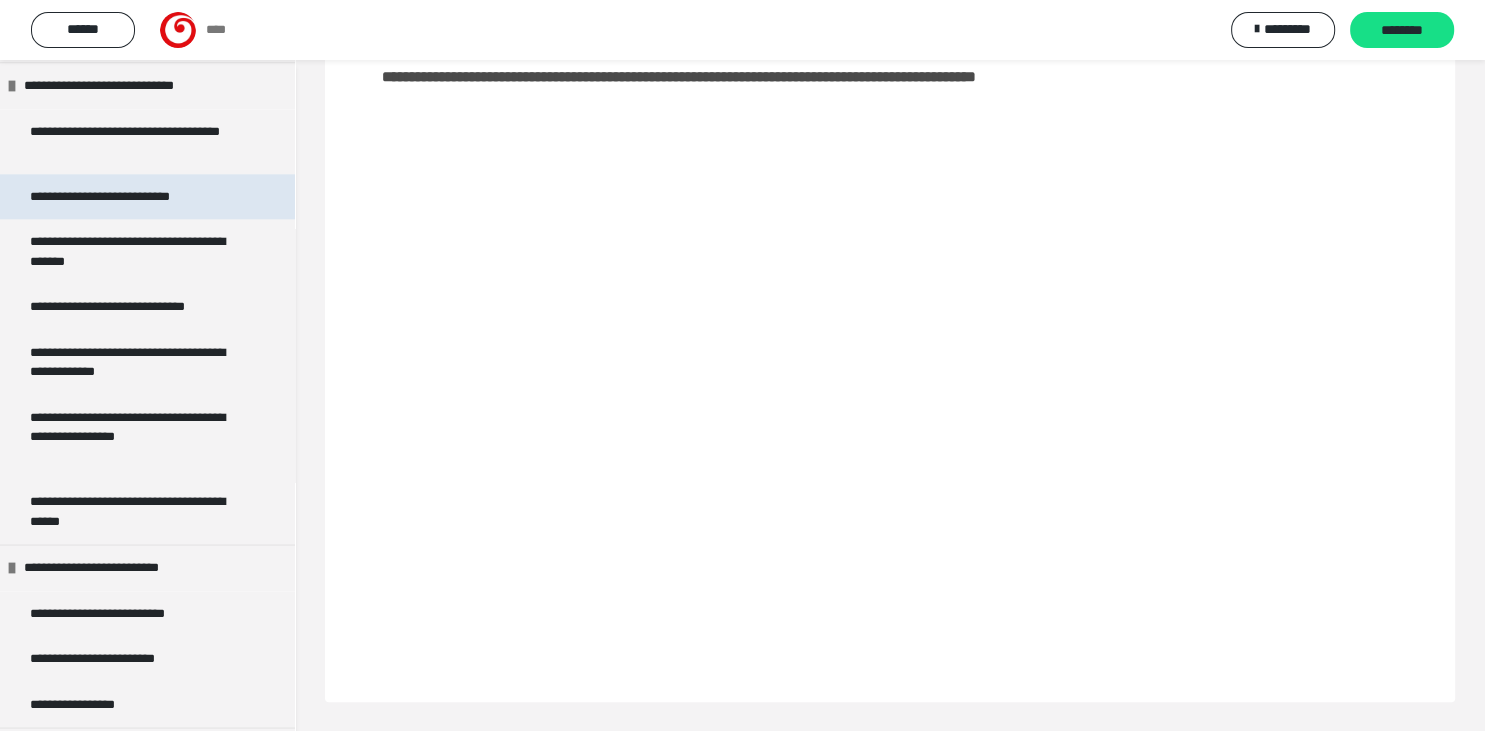 click on "**********" at bounding box center (121, 197) 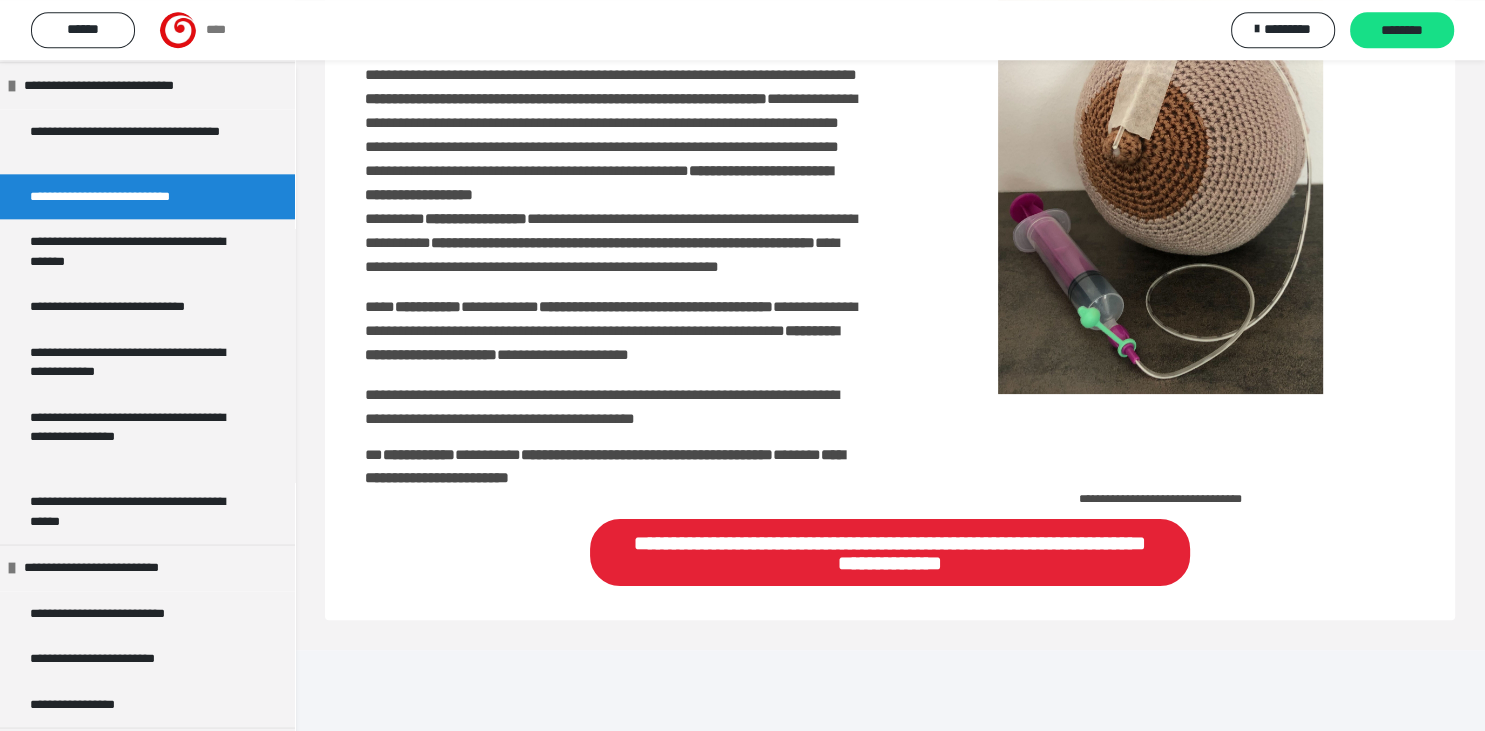 scroll, scrollTop: 356, scrollLeft: 0, axis: vertical 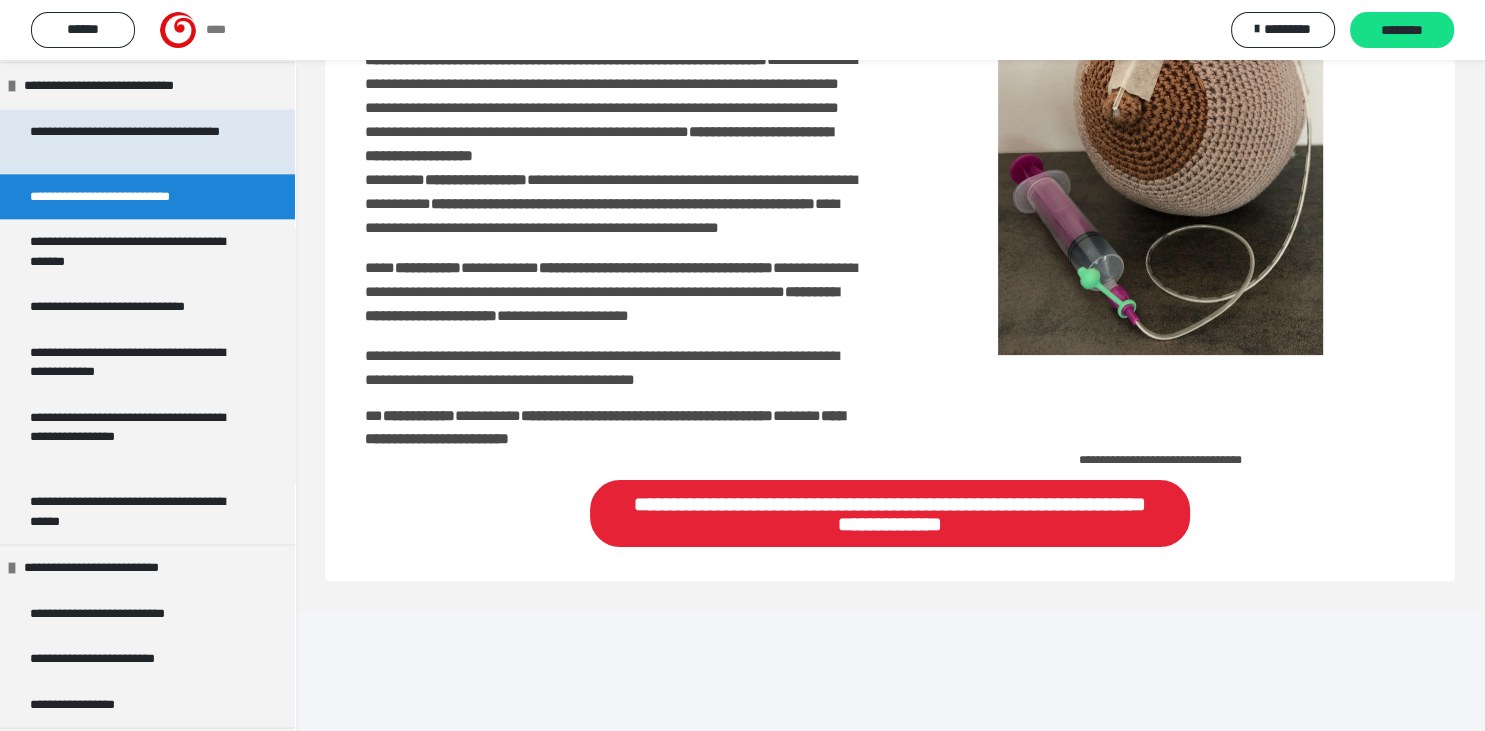 click on "**********" at bounding box center (139, 141) 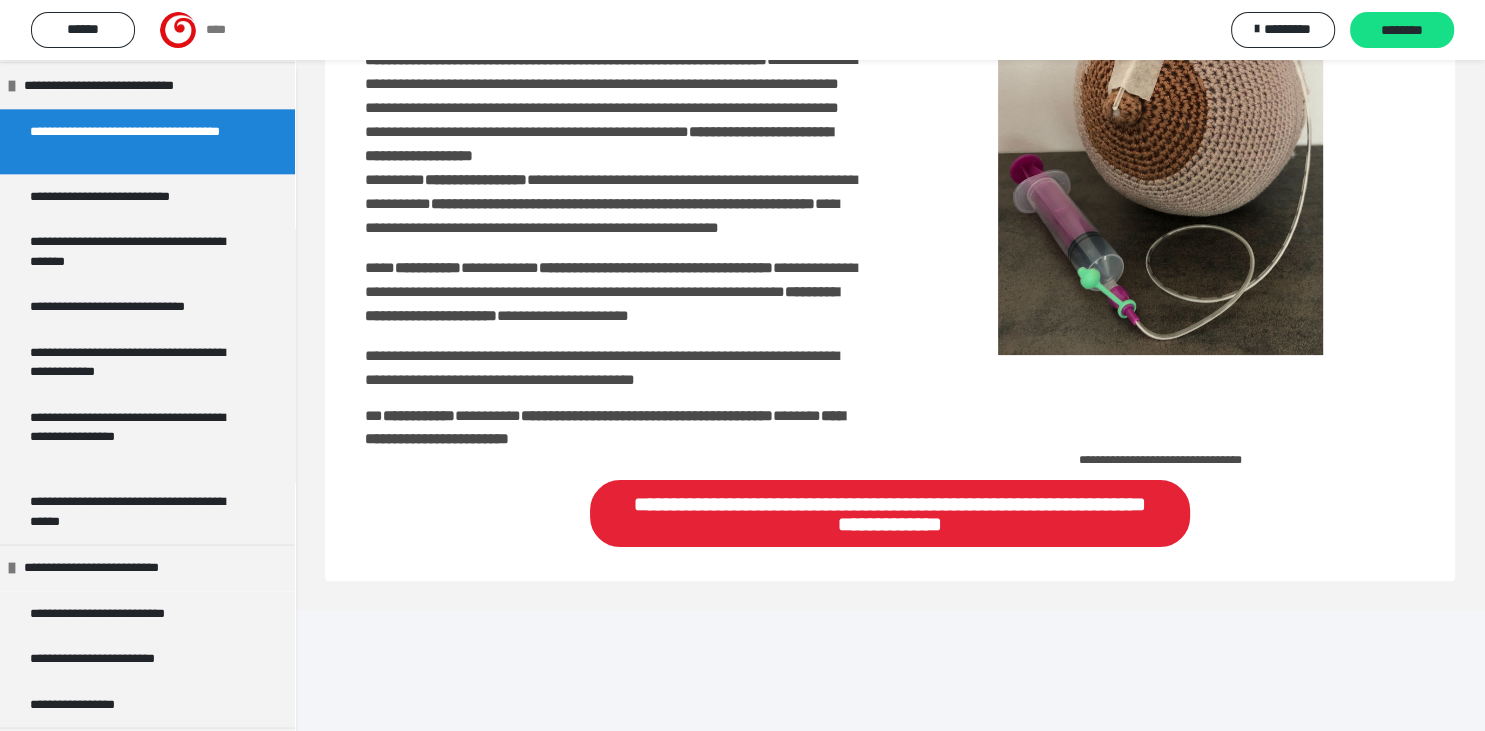 scroll, scrollTop: 277, scrollLeft: 0, axis: vertical 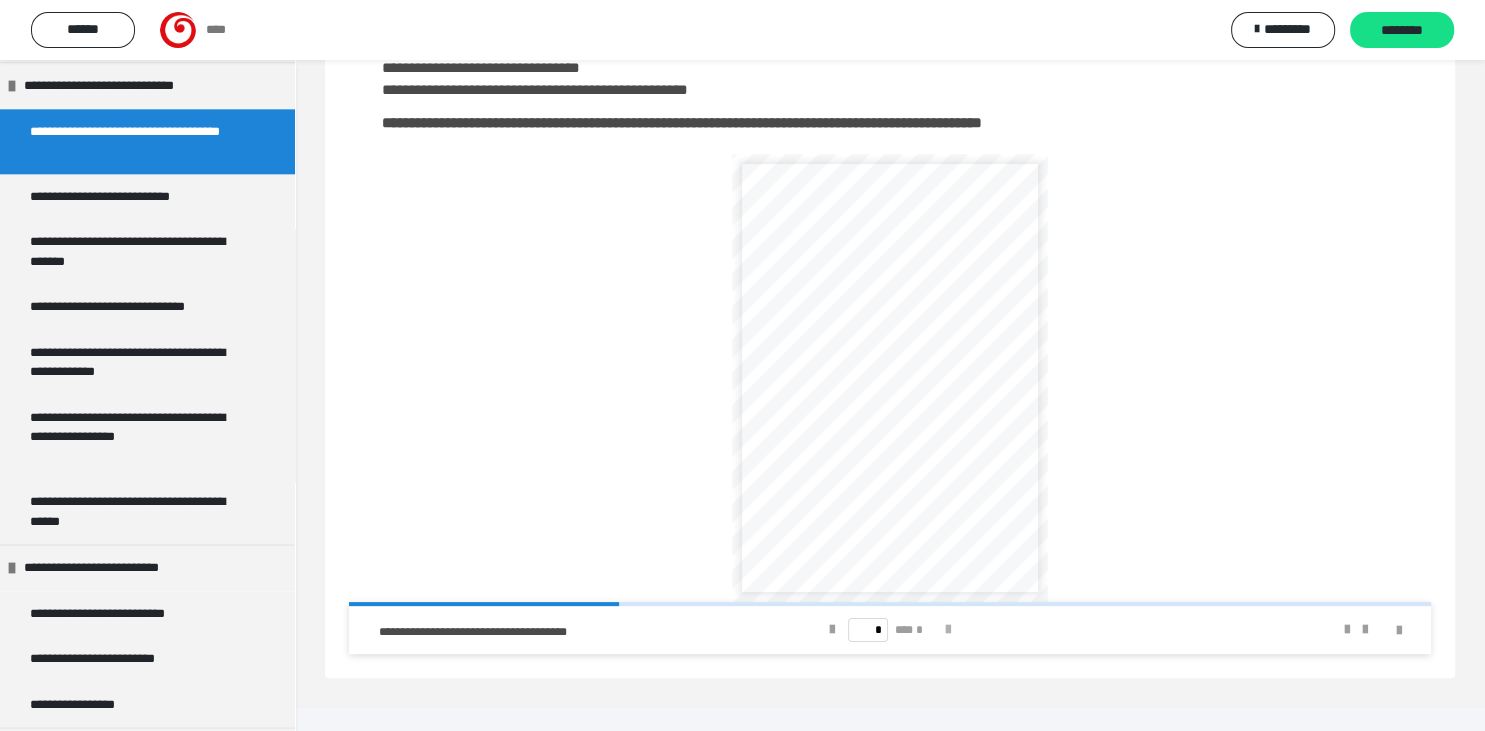 click at bounding box center [948, 630] 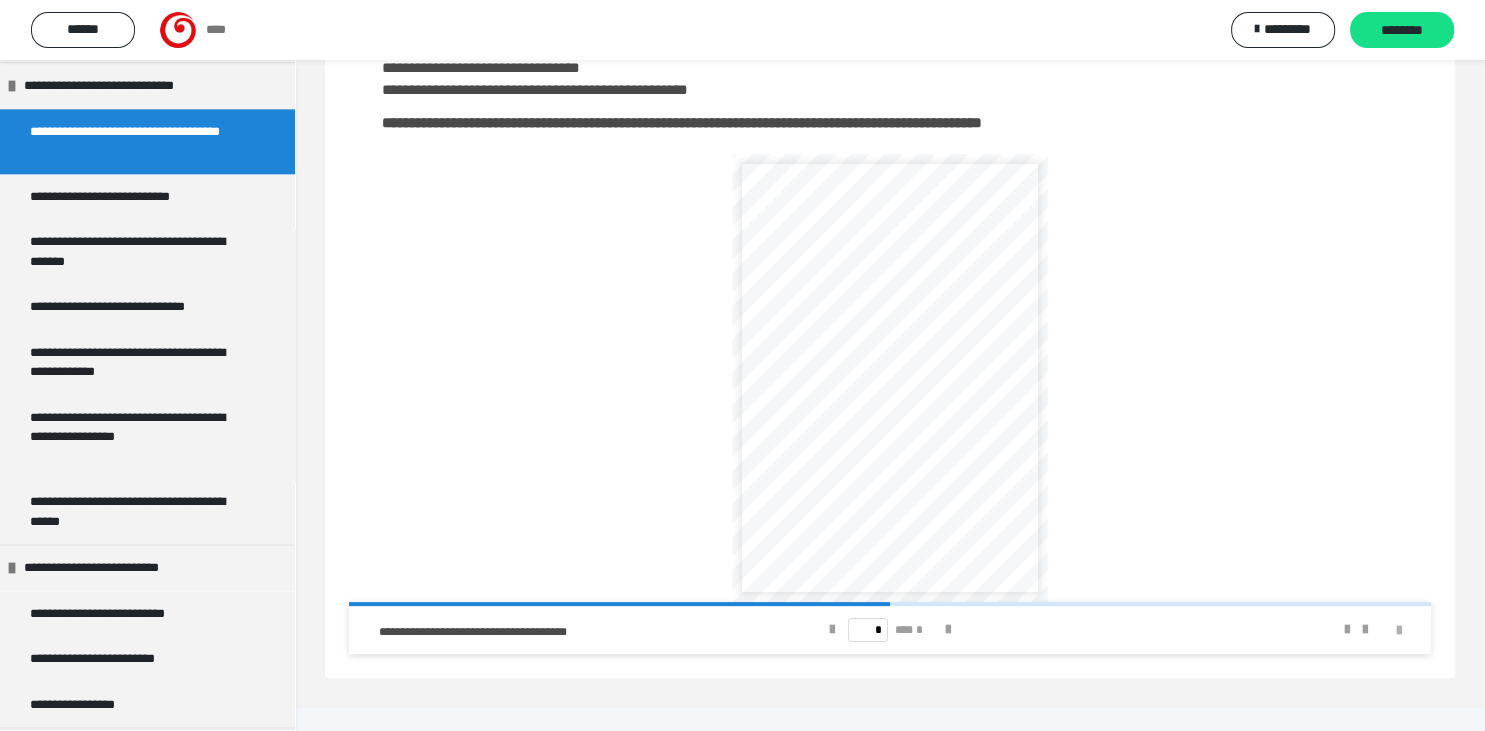 click at bounding box center [1399, 631] 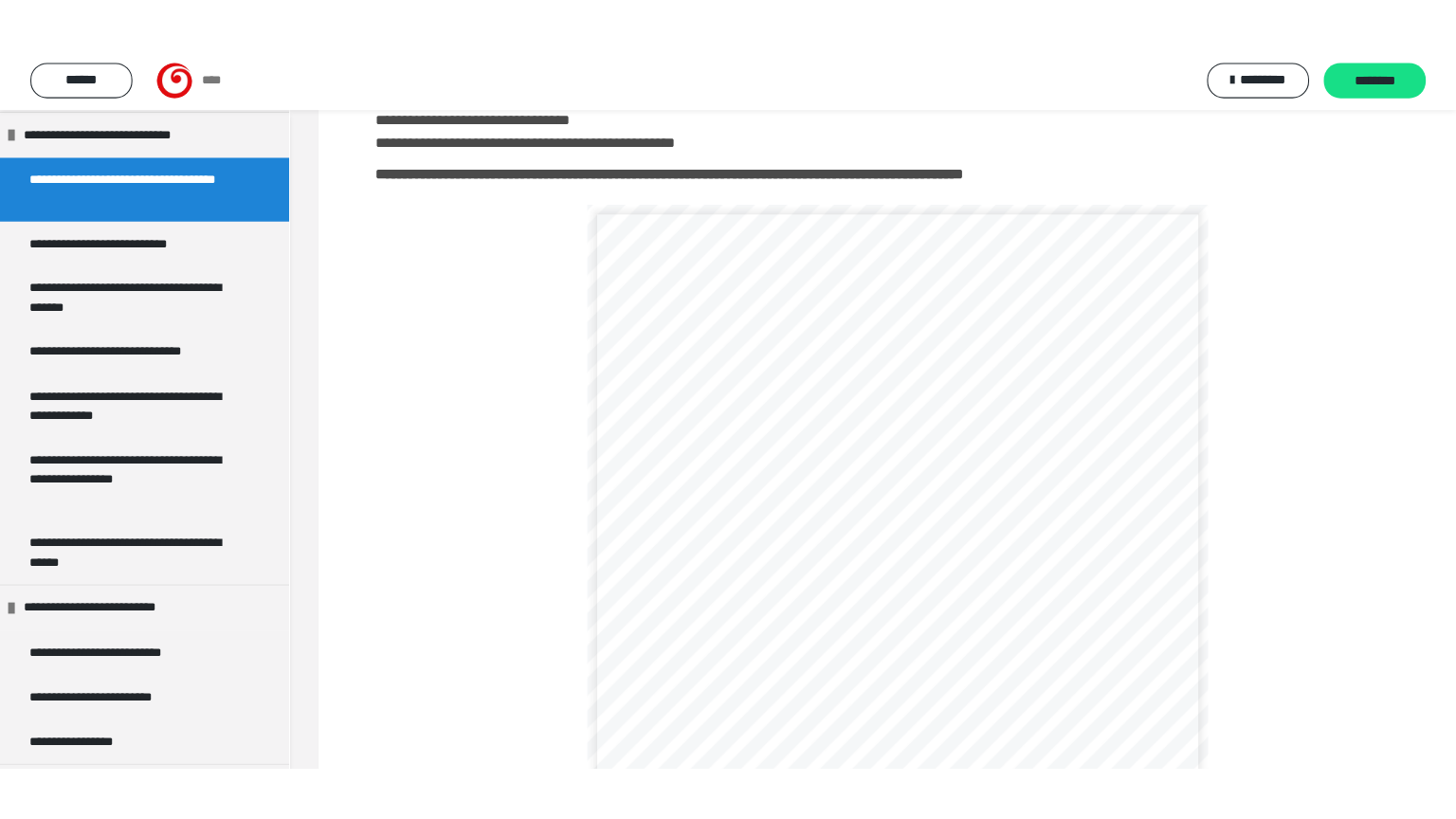 scroll, scrollTop: 140, scrollLeft: 0, axis: vertical 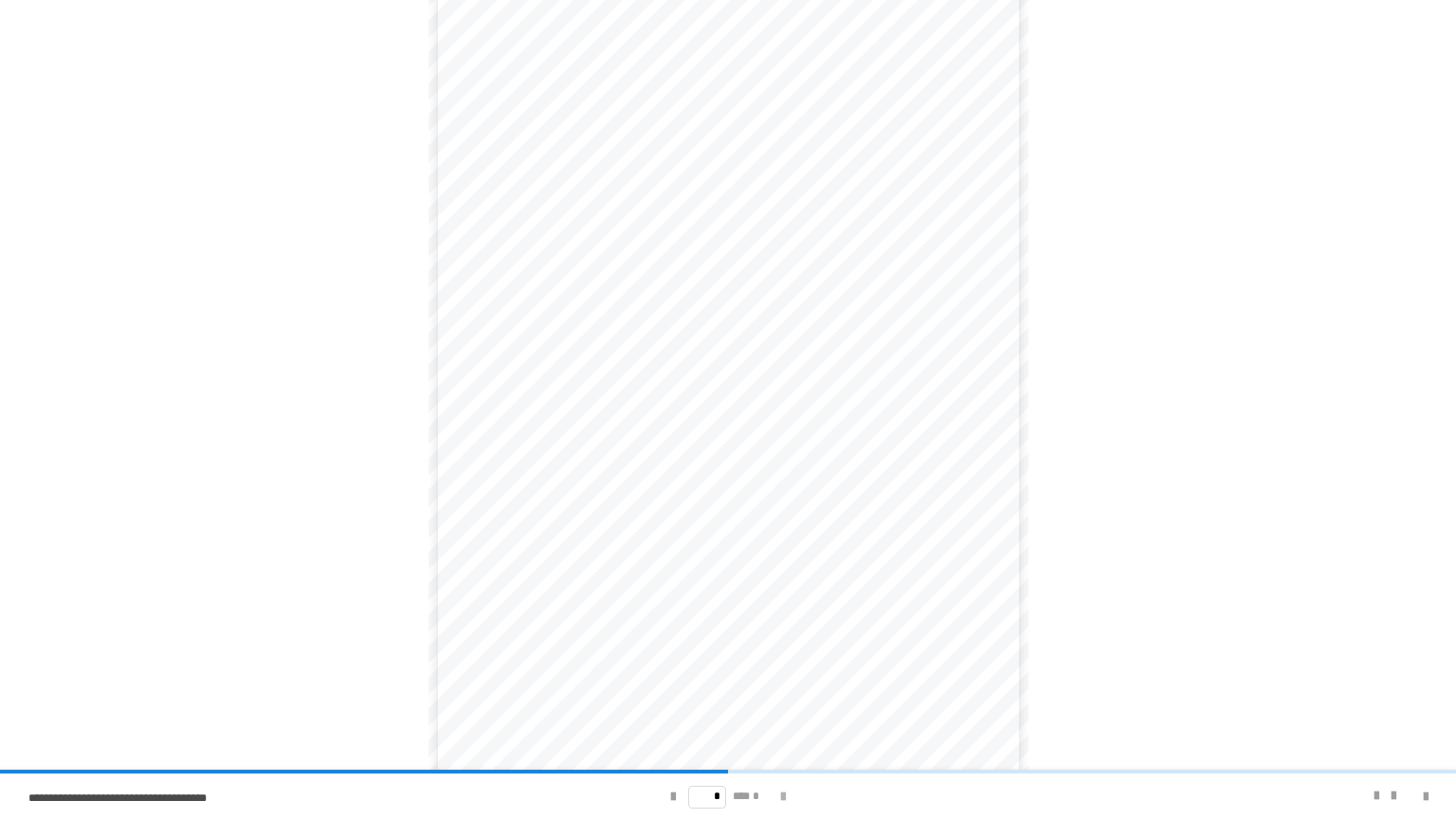 click at bounding box center [783, 796] 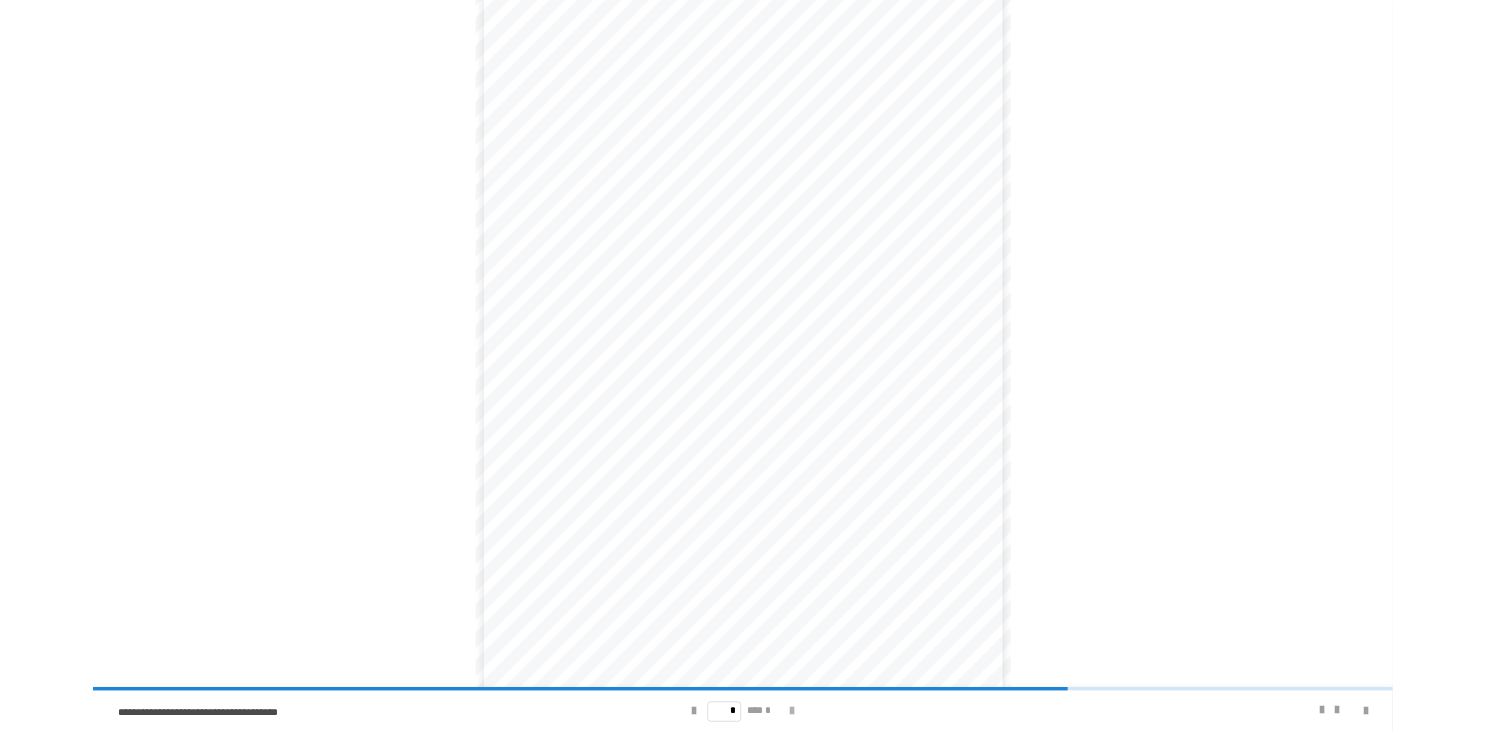 scroll, scrollTop: 0, scrollLeft: 0, axis: both 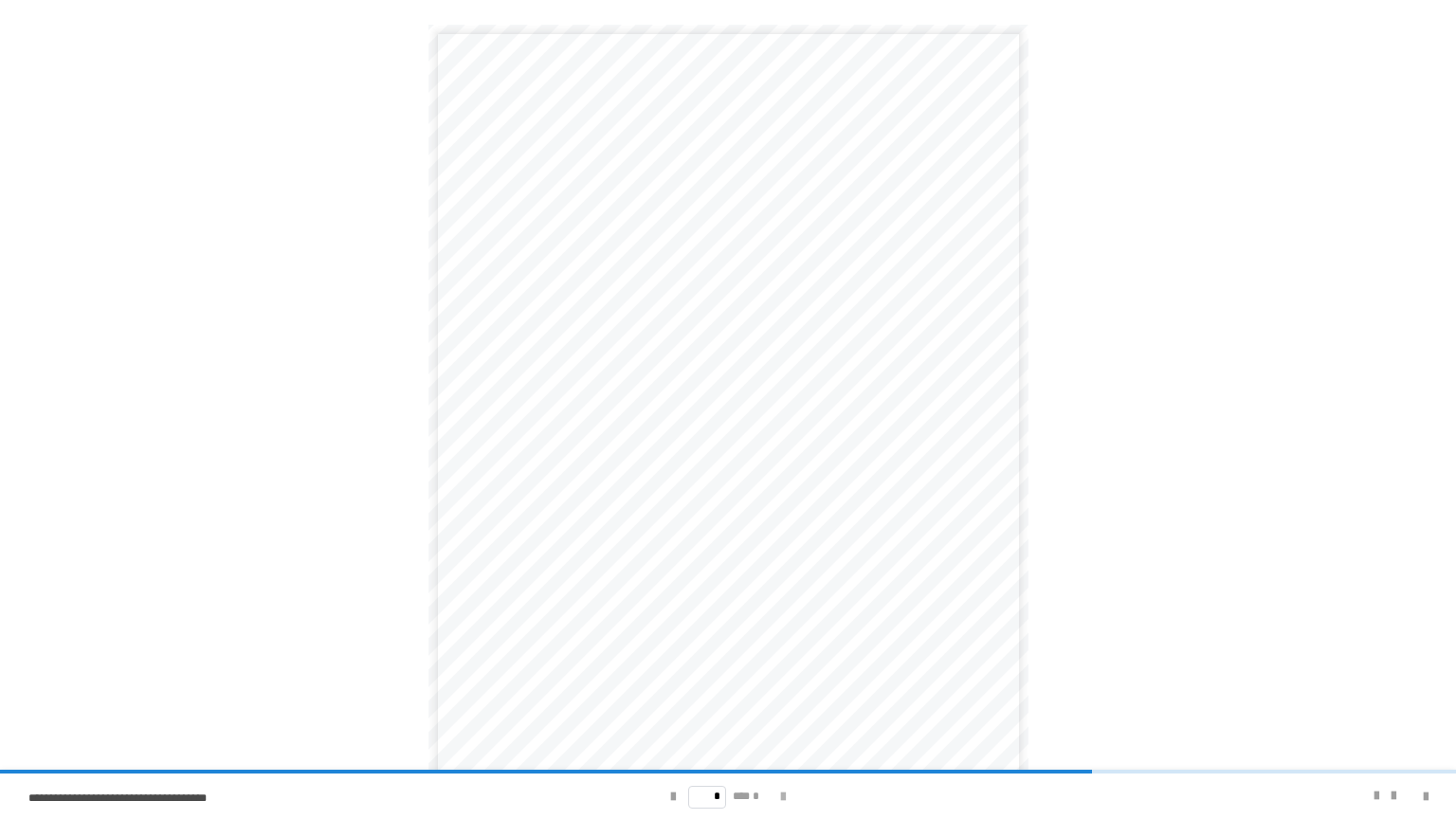 click at bounding box center [783, 797] 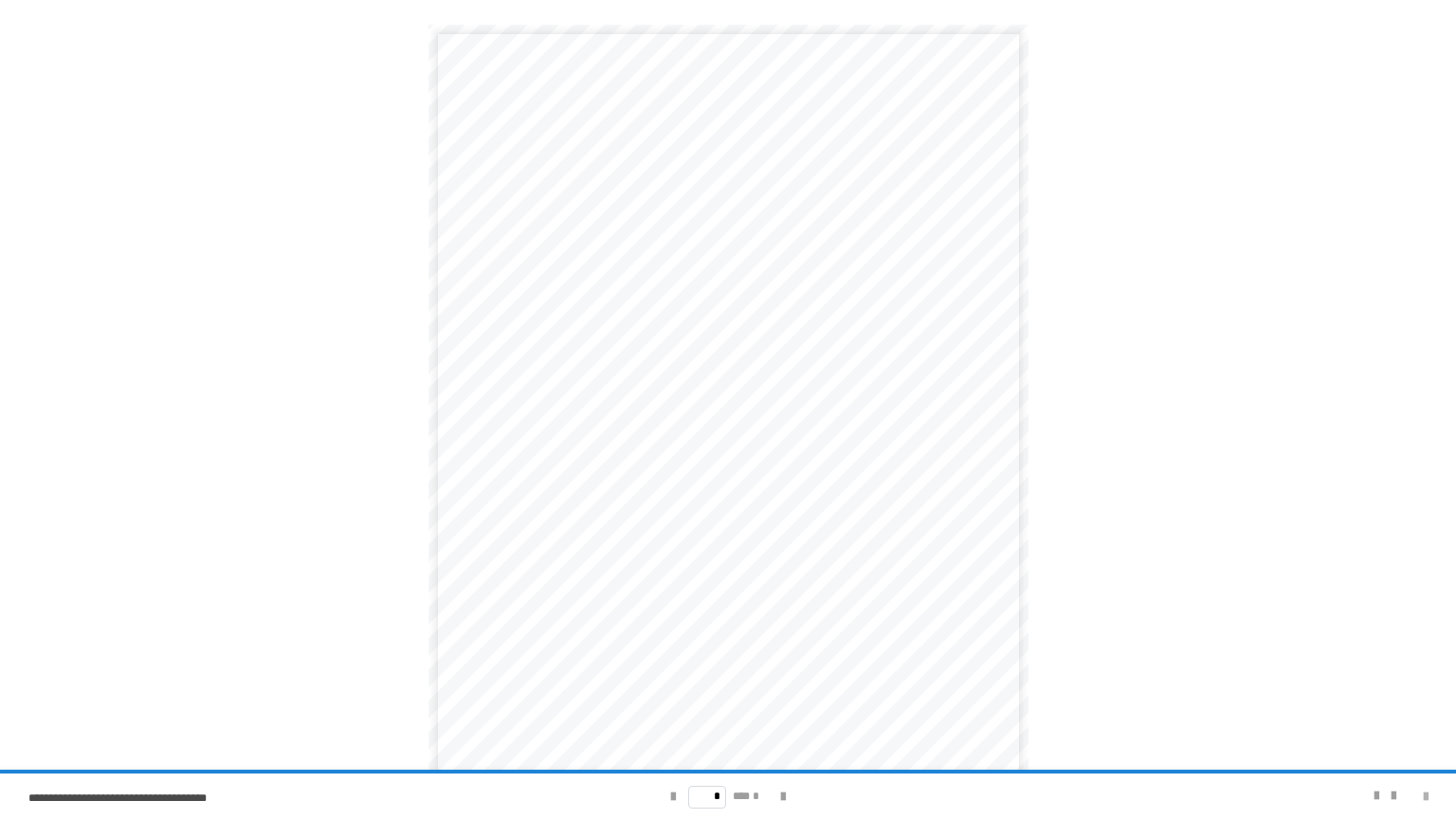 click at bounding box center (1426, 797) 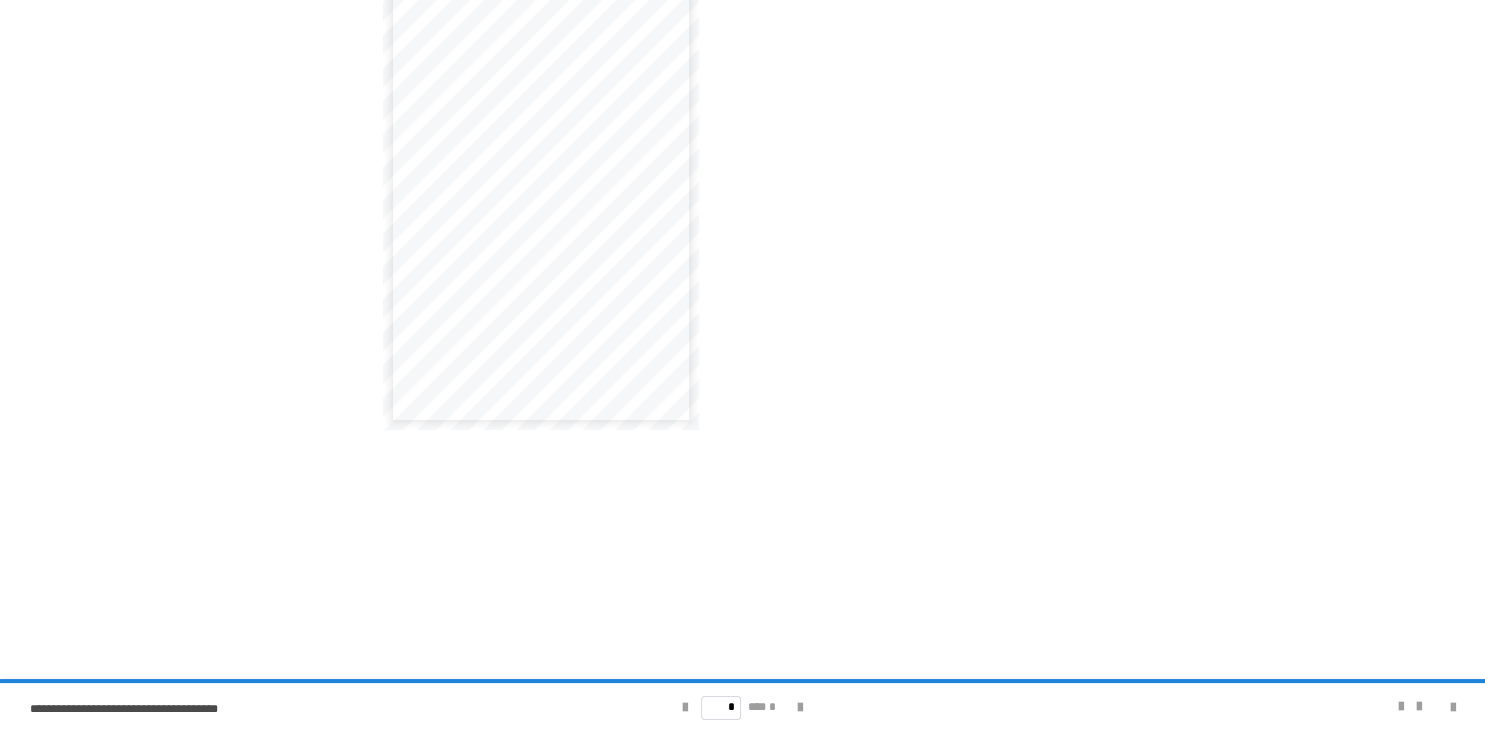 scroll, scrollTop: 5192, scrollLeft: 0, axis: vertical 